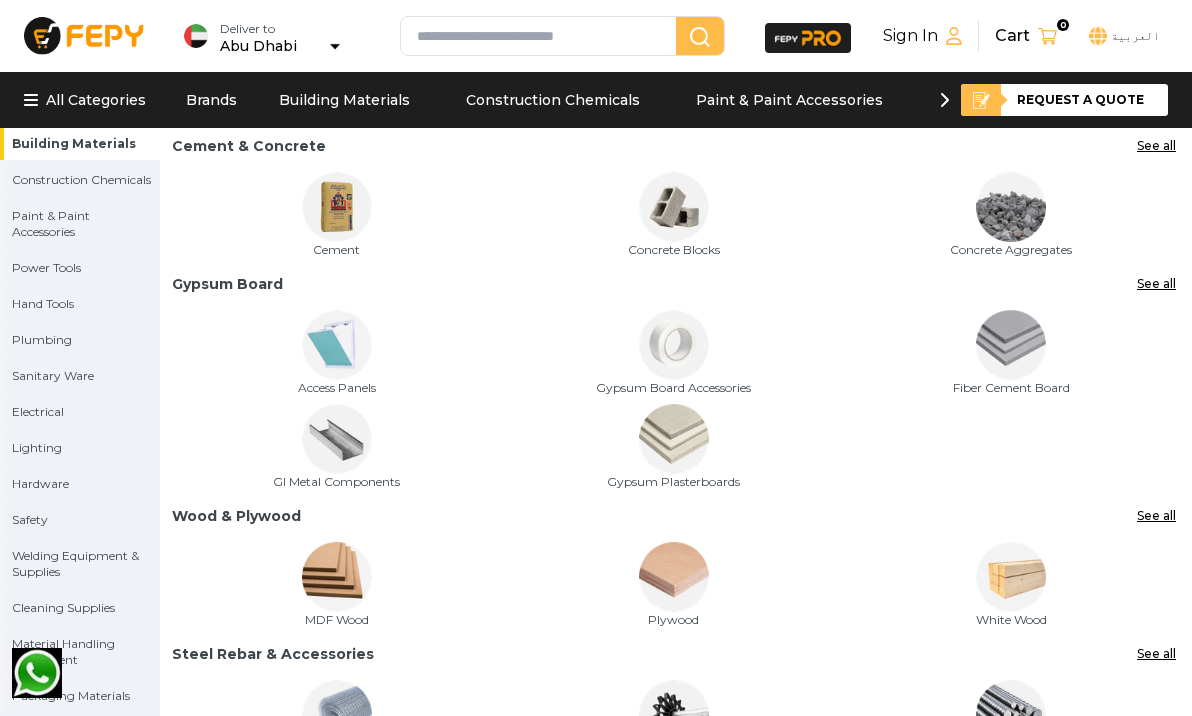 scroll, scrollTop: 0, scrollLeft: 0, axis: both 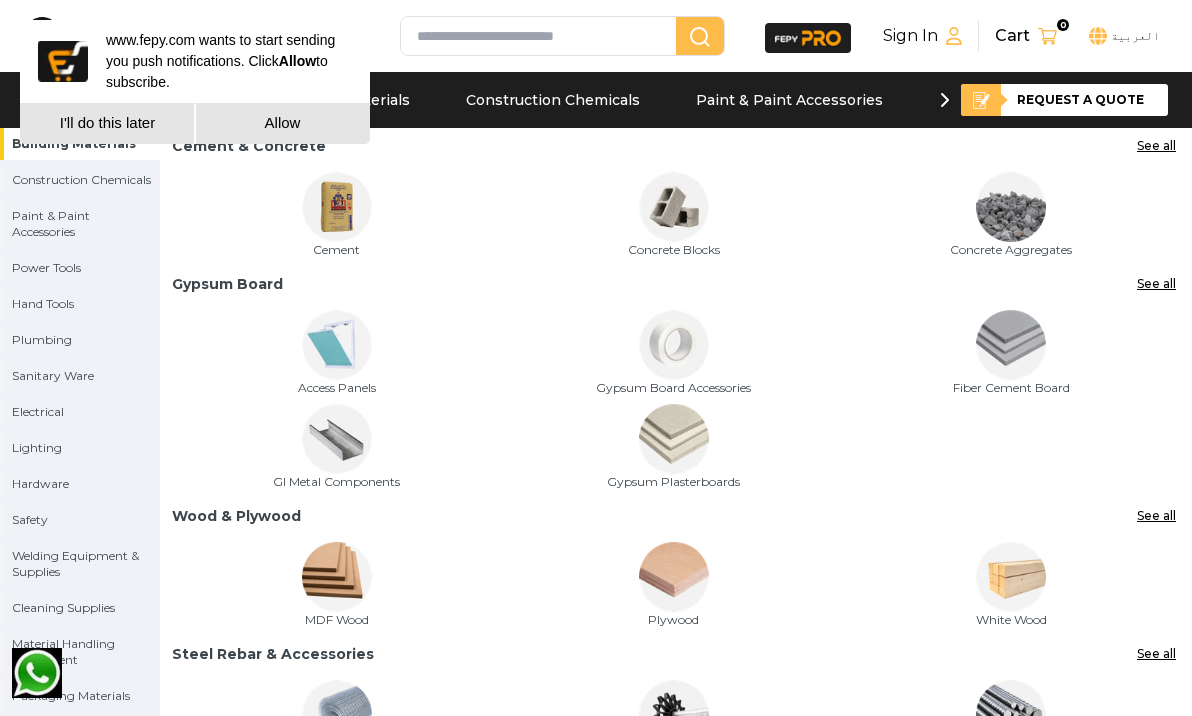 click on "Plumbing" at bounding box center (42, 340) 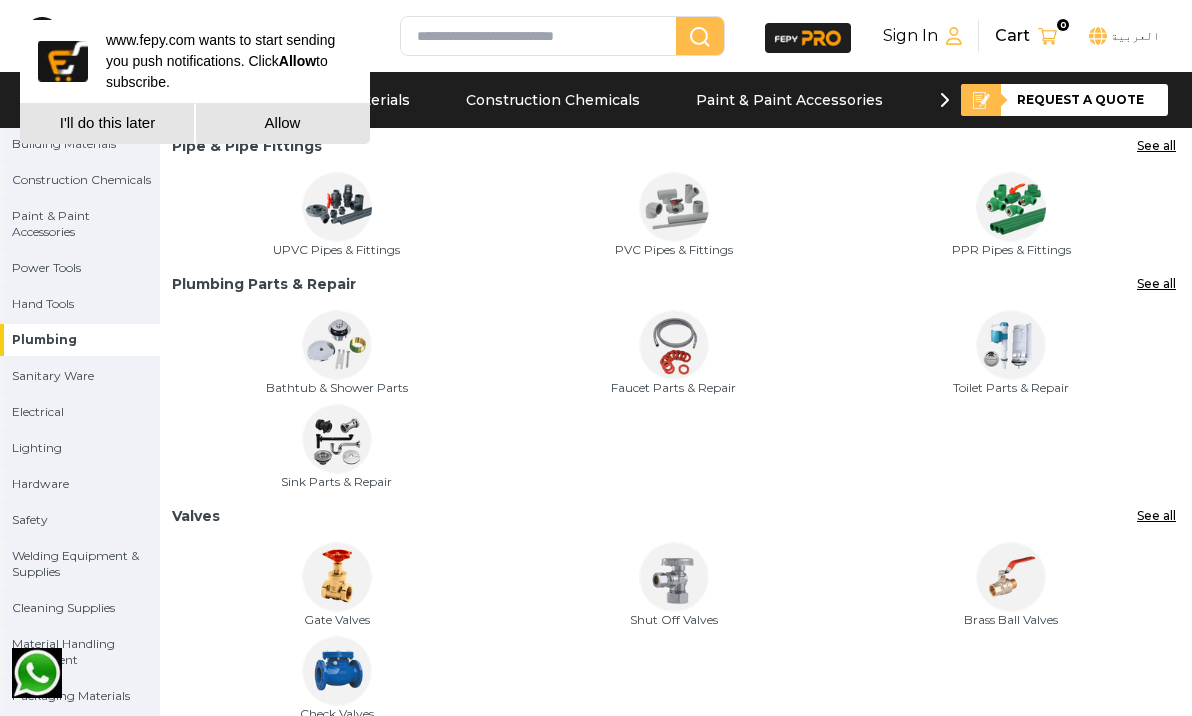 click on "Allow" at bounding box center (282, 123) 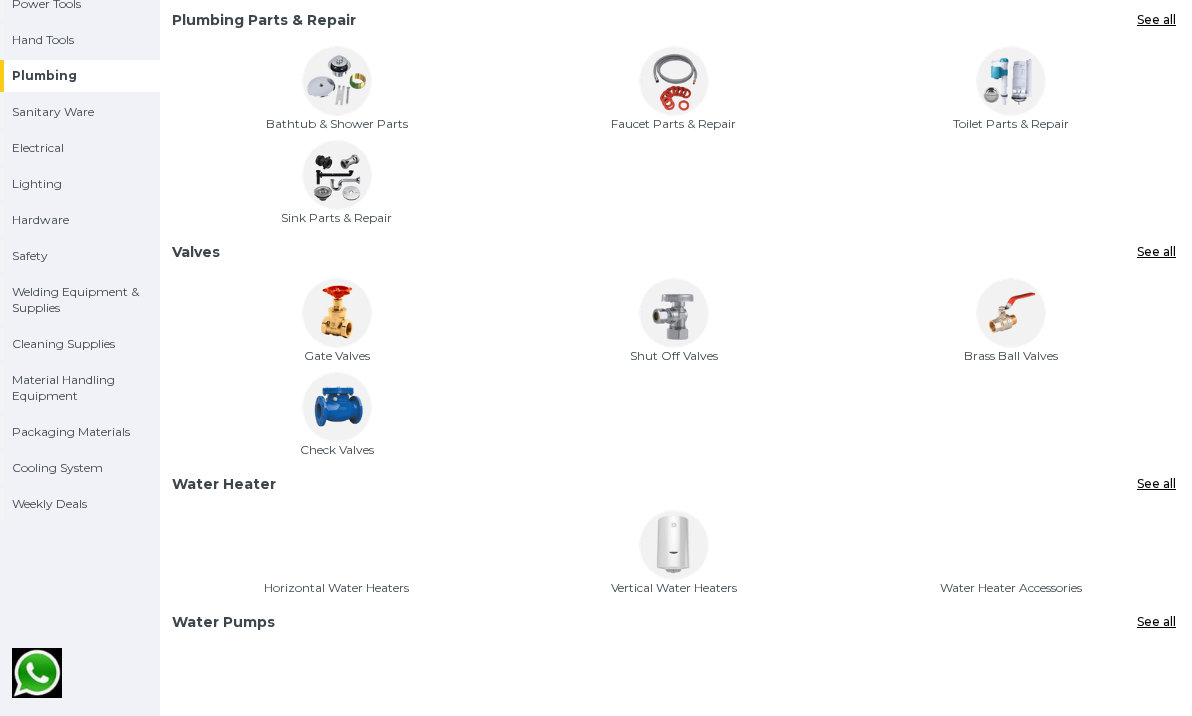 scroll, scrollTop: 0, scrollLeft: 0, axis: both 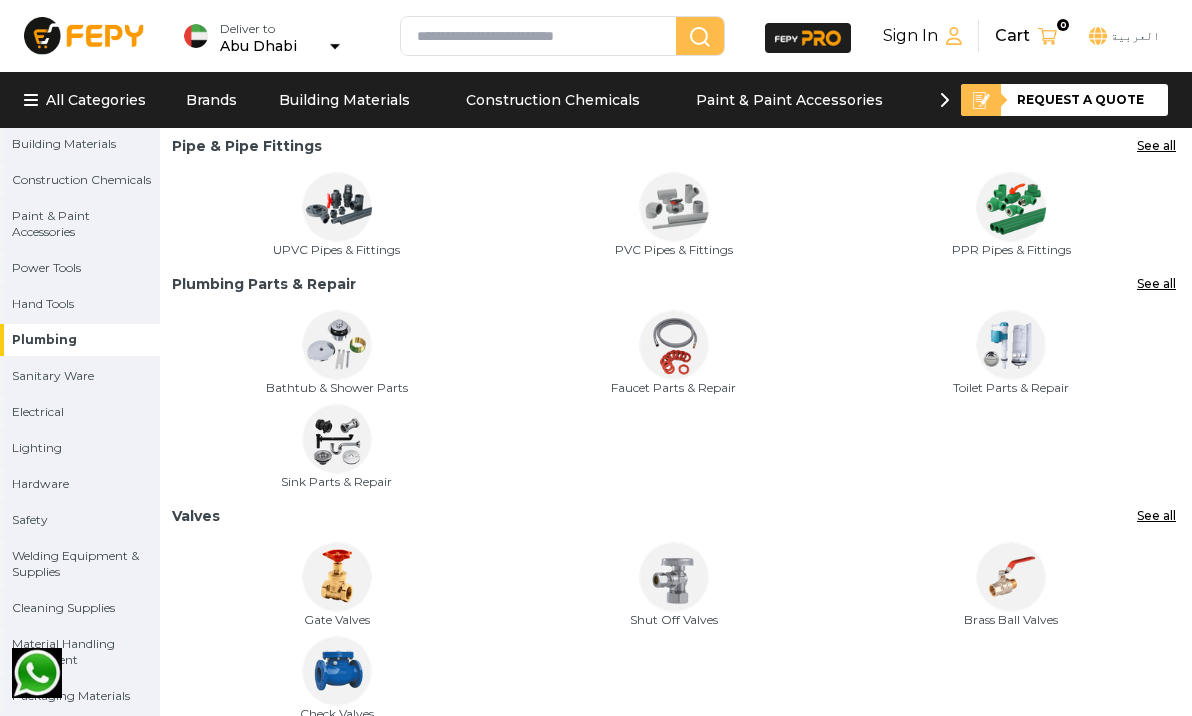 click at bounding box center (542, 36) 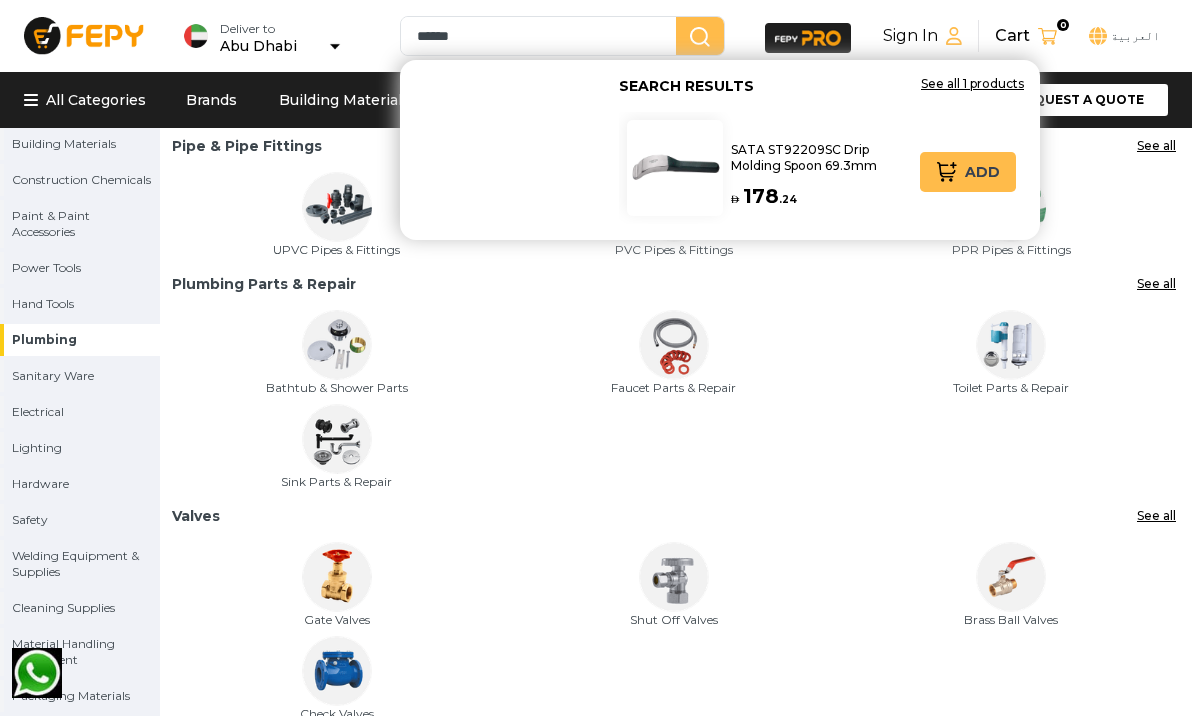 click at bounding box center [700, 37] 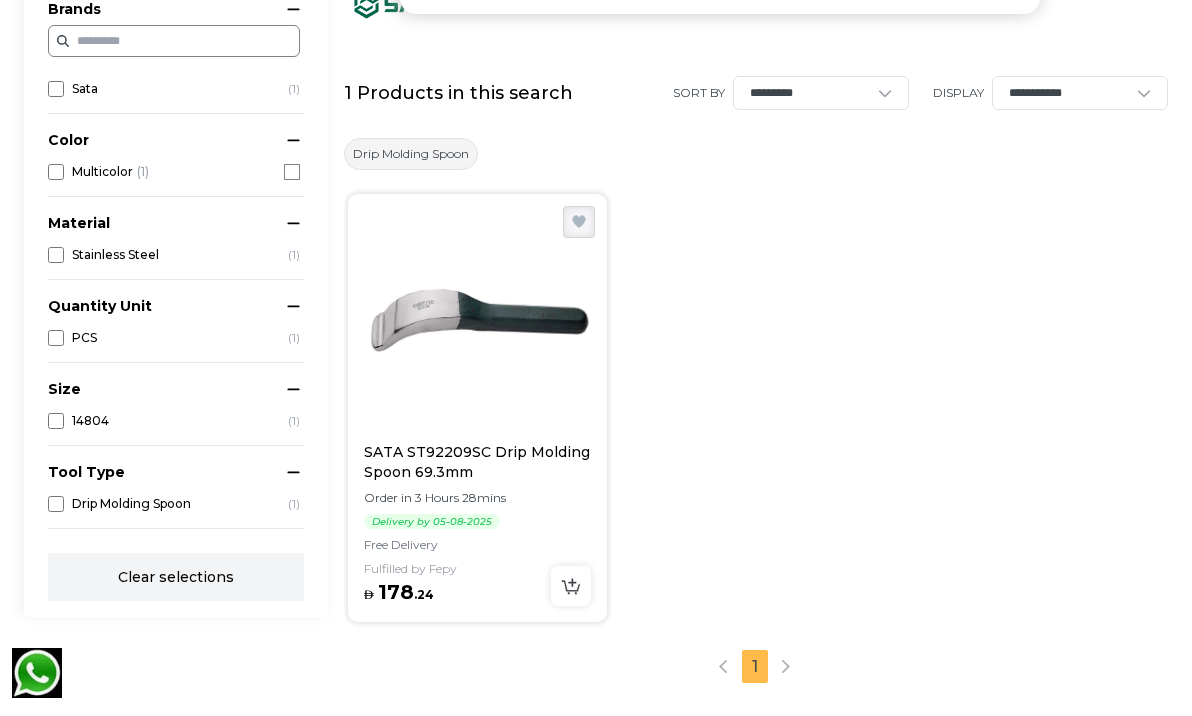 scroll, scrollTop: 0, scrollLeft: 0, axis: both 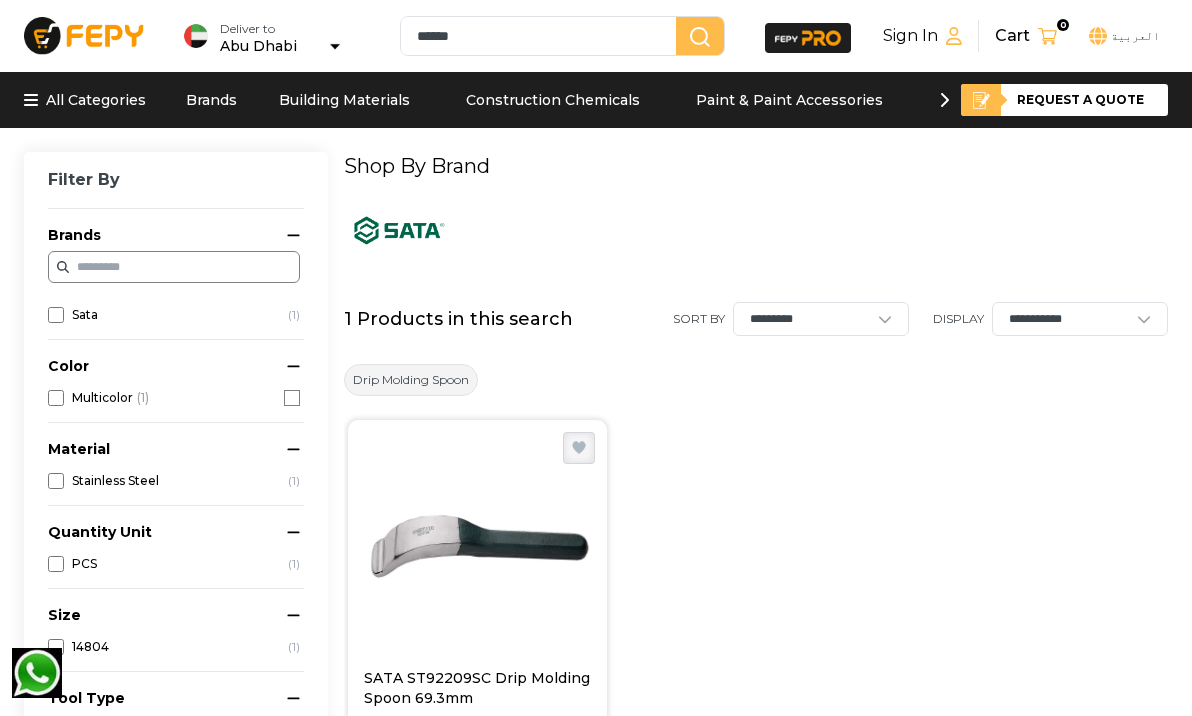 click on "**********" at bounding box center (596, 530) 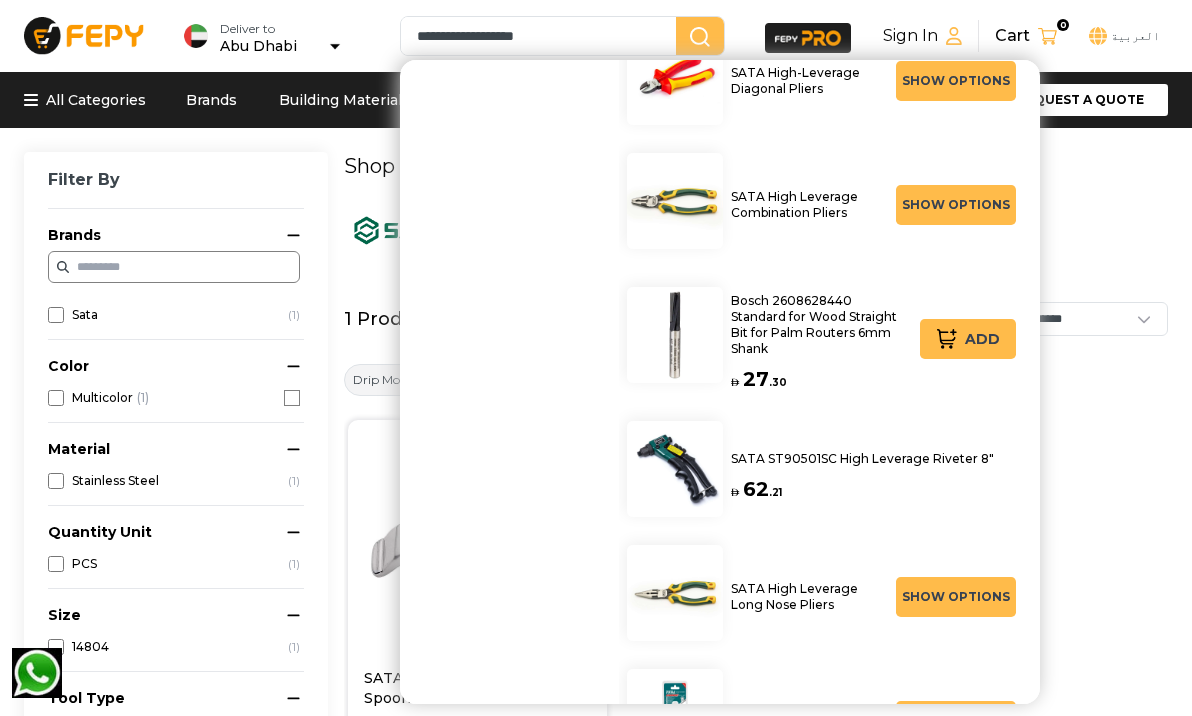 scroll, scrollTop: 1291, scrollLeft: 0, axis: vertical 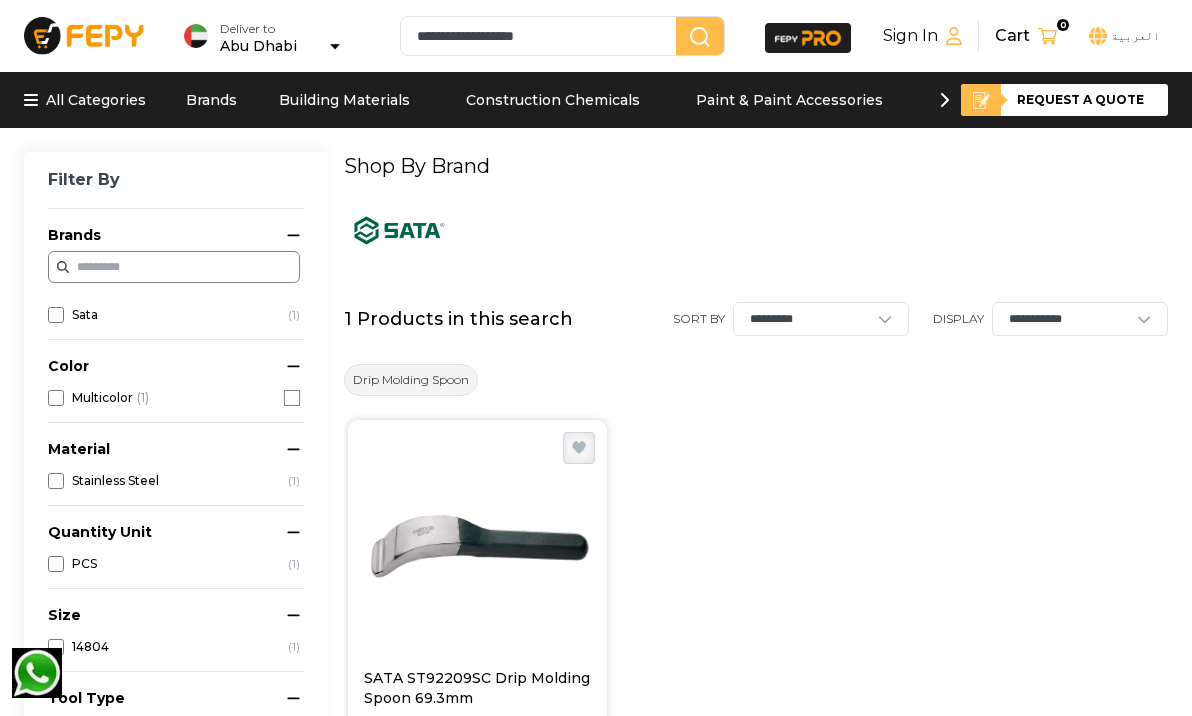 type on "**********" 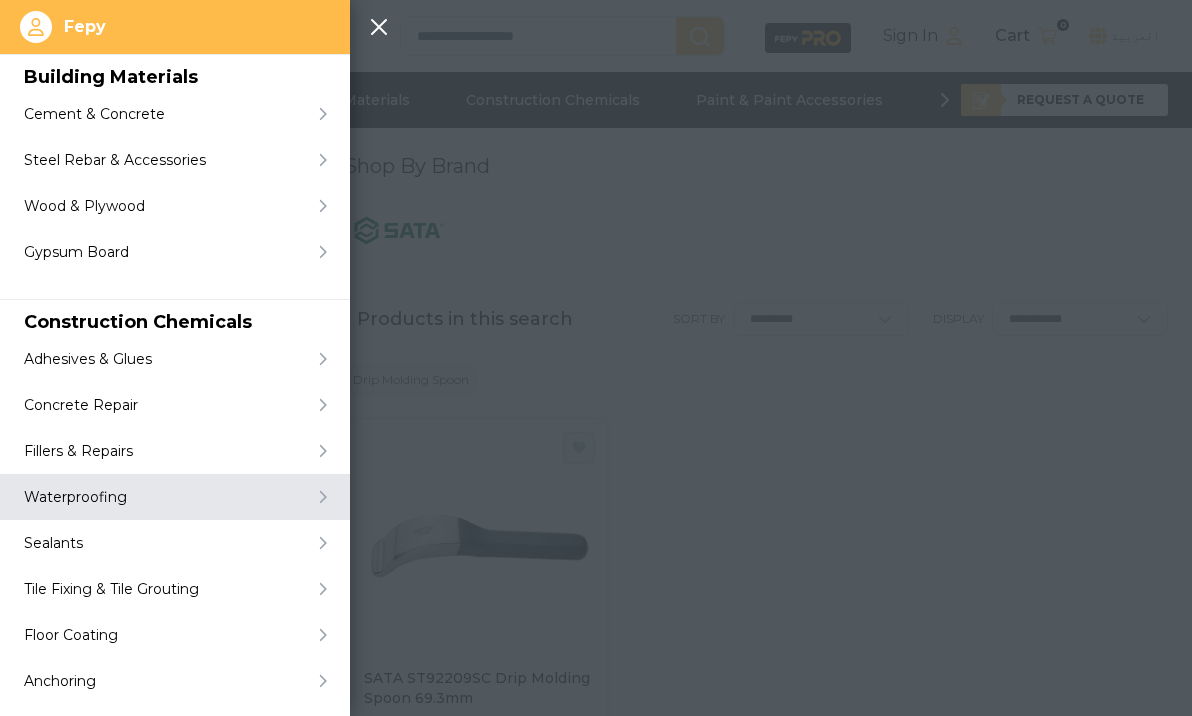 click on "Waterproofing" at bounding box center (75, 497) 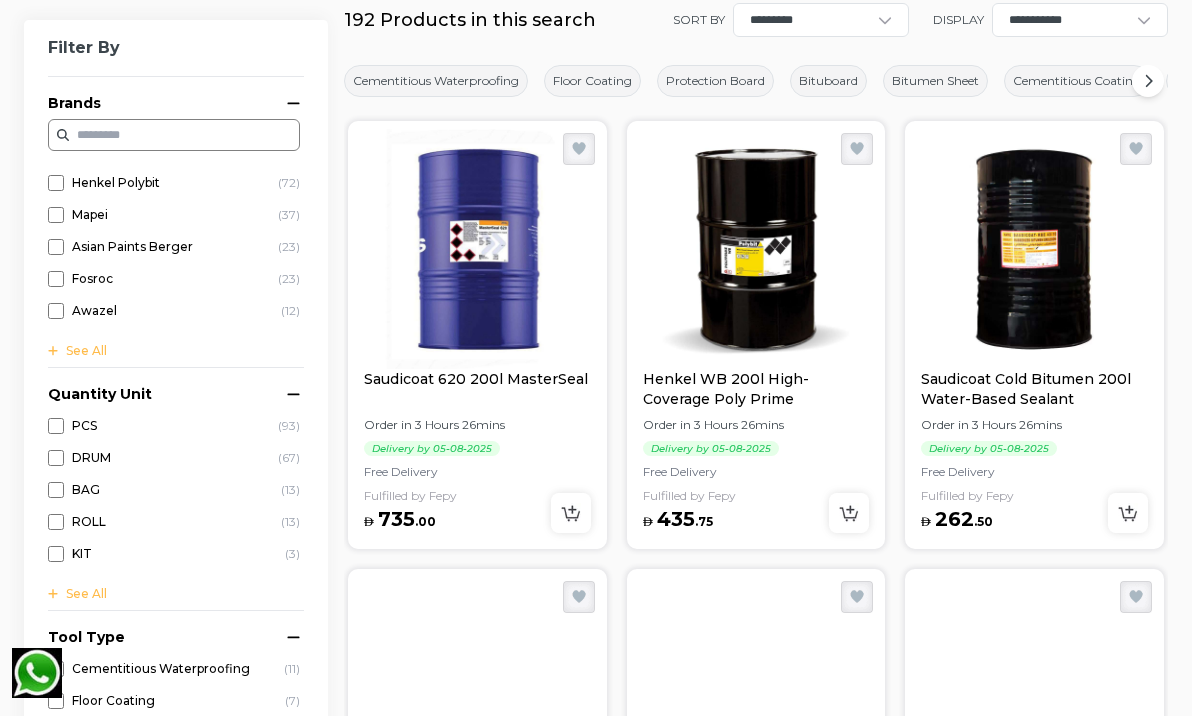 scroll, scrollTop: 0, scrollLeft: 0, axis: both 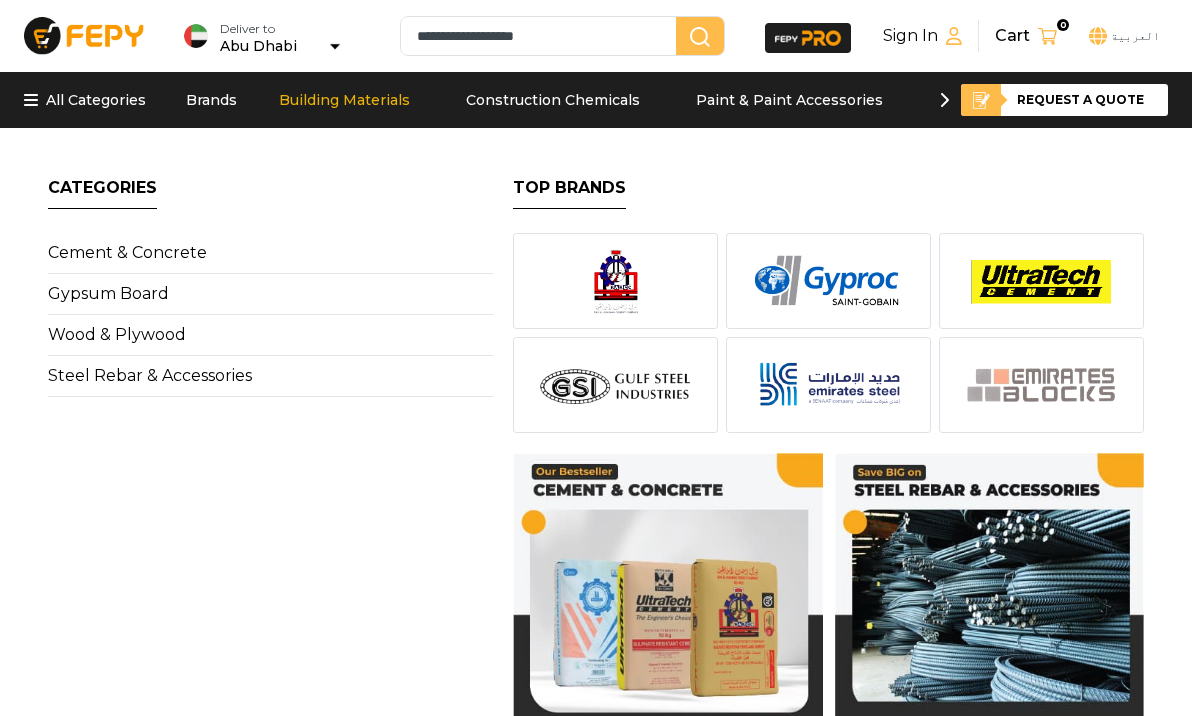 click on "Building Materials" at bounding box center [344, 100] 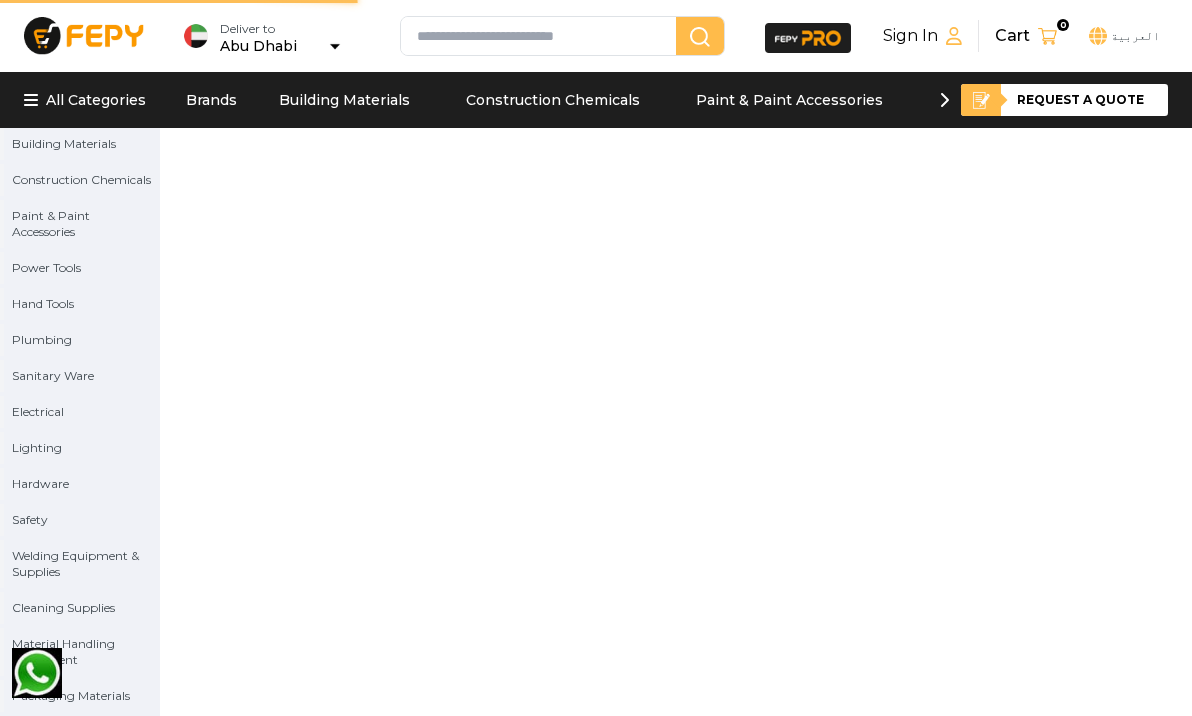 scroll, scrollTop: 0, scrollLeft: 0, axis: both 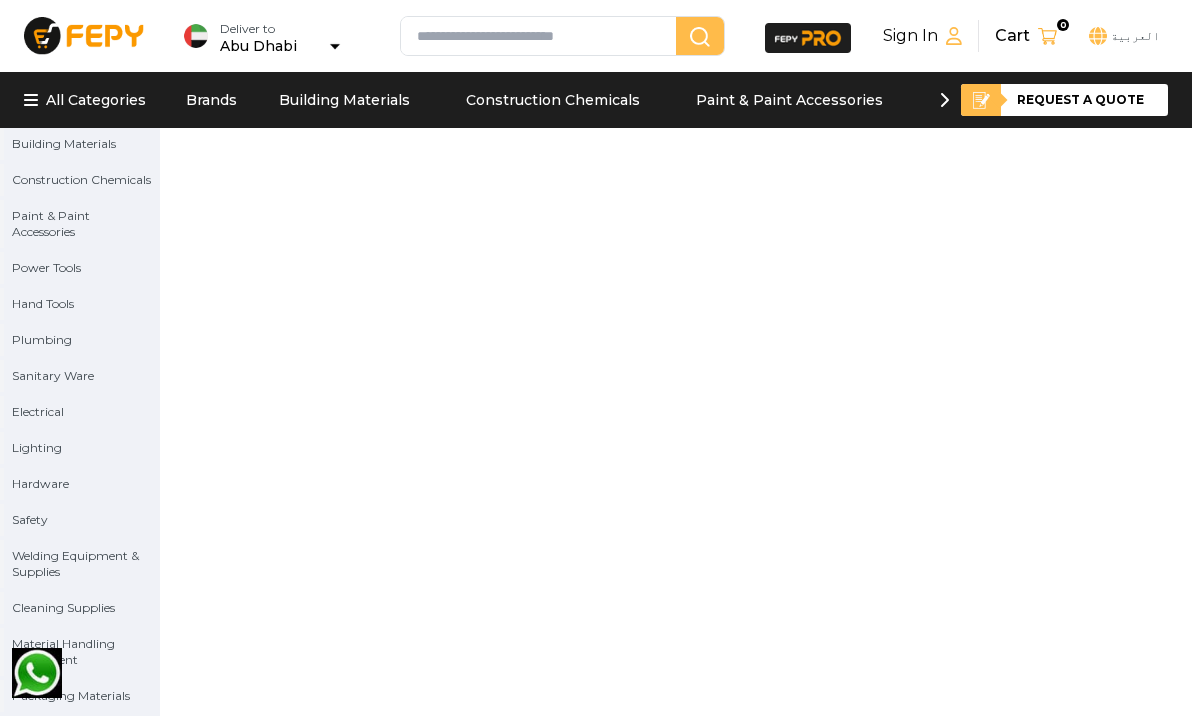click on "Plumbing" at bounding box center (42, 340) 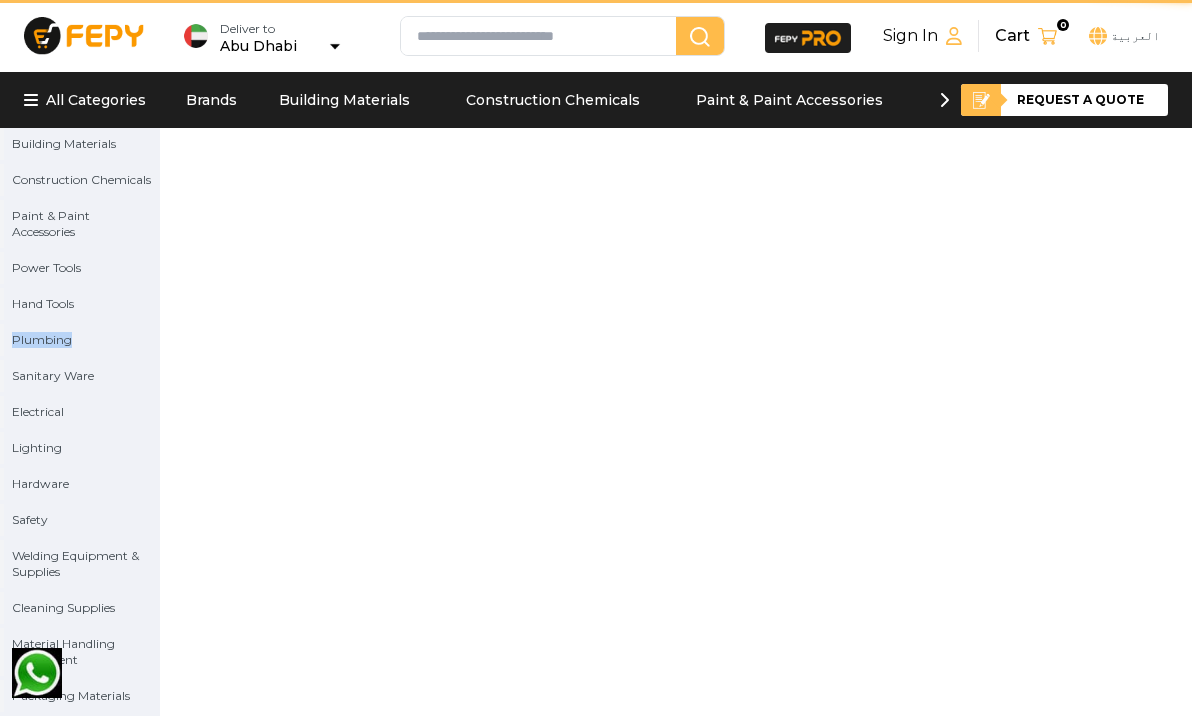 click on "Plumbing" at bounding box center [42, 340] 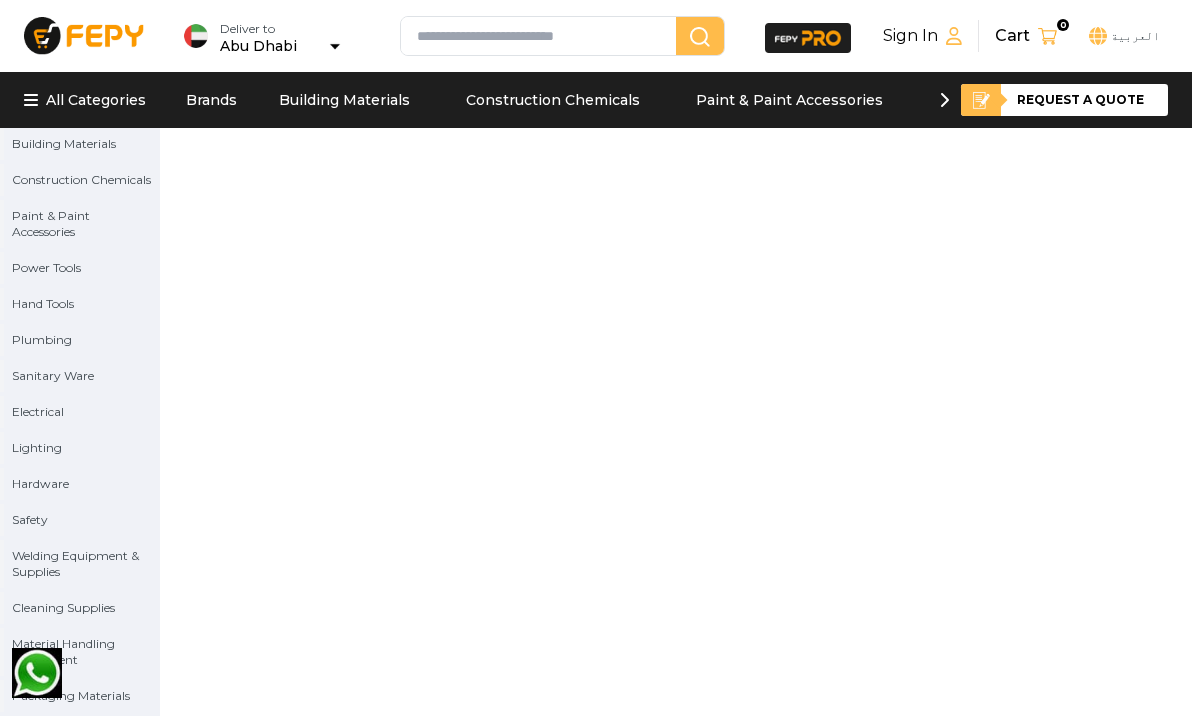 click on "Sanitary Ware" at bounding box center (53, 376) 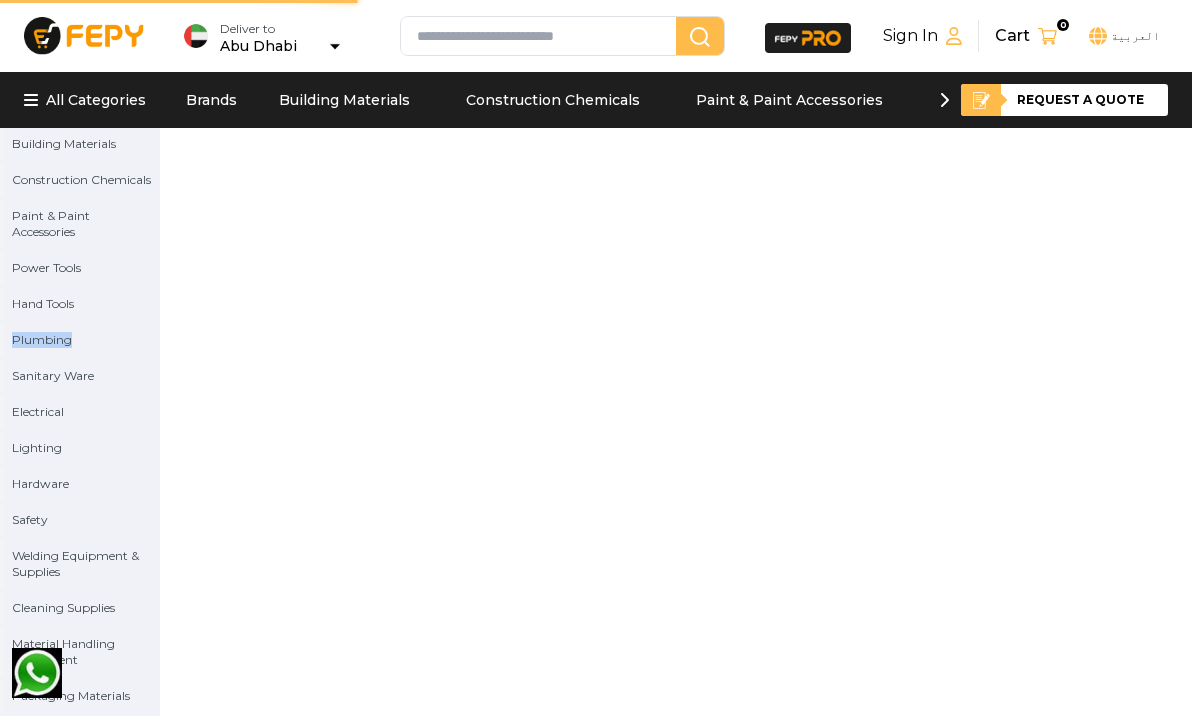 click on "Plumbing" at bounding box center [42, 340] 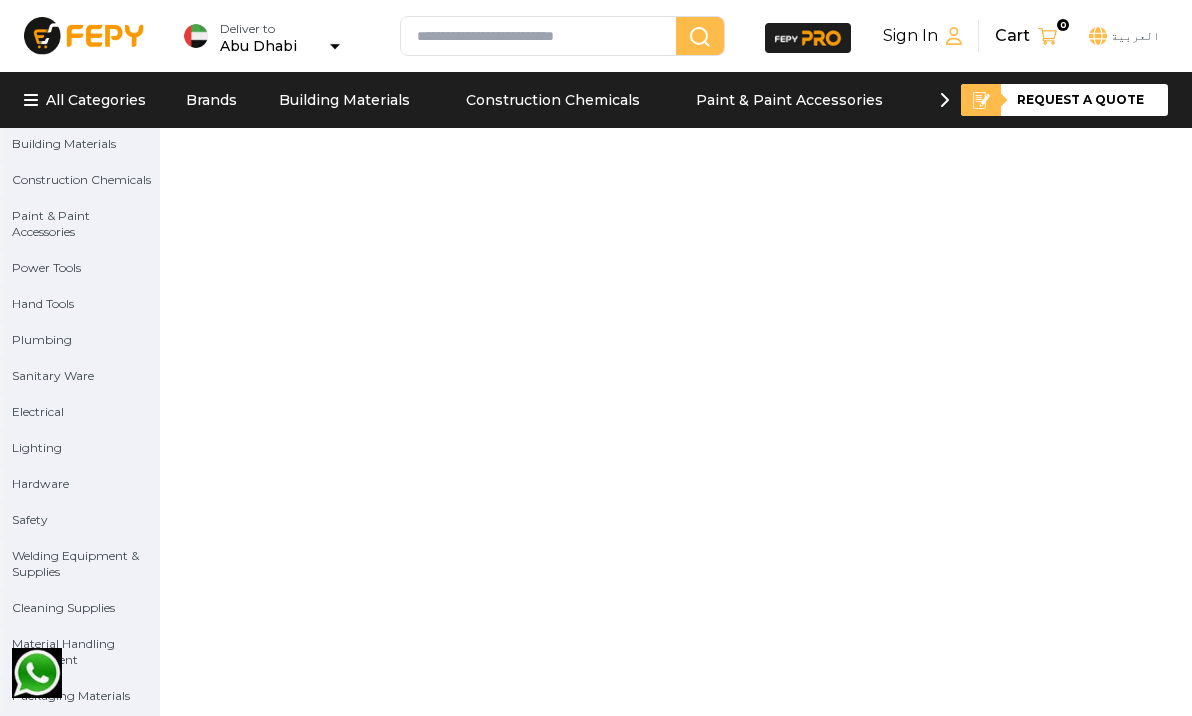 click at bounding box center [542, 36] 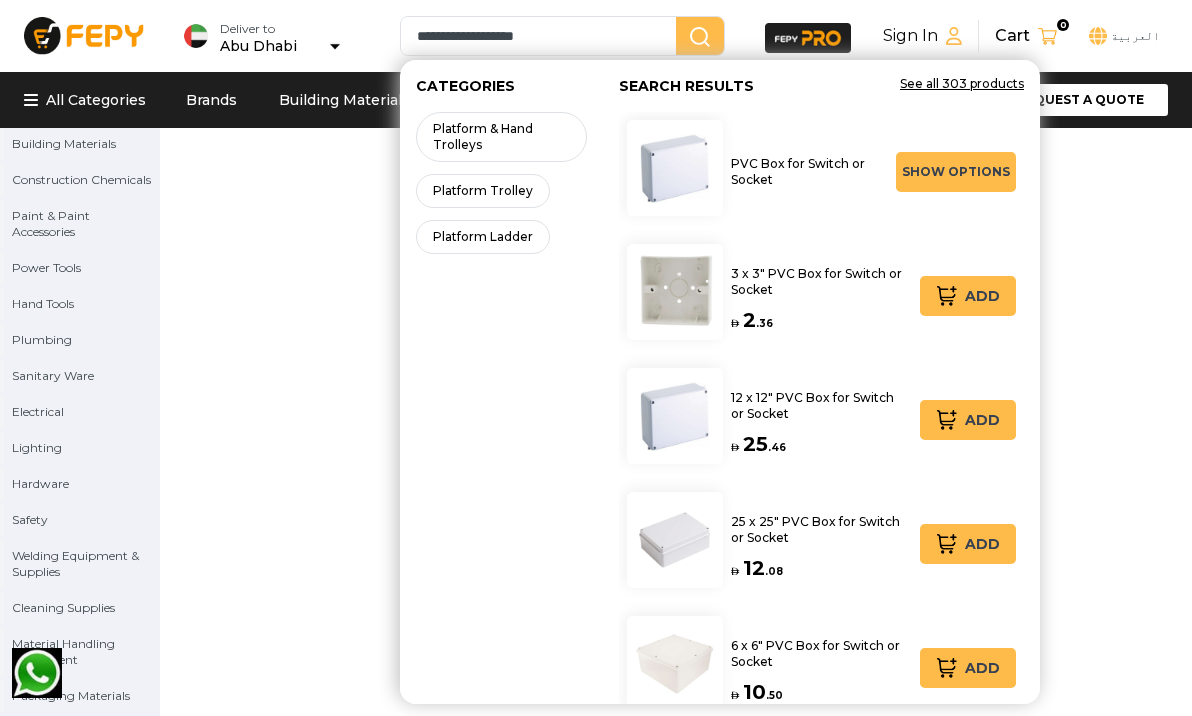 type on "**********" 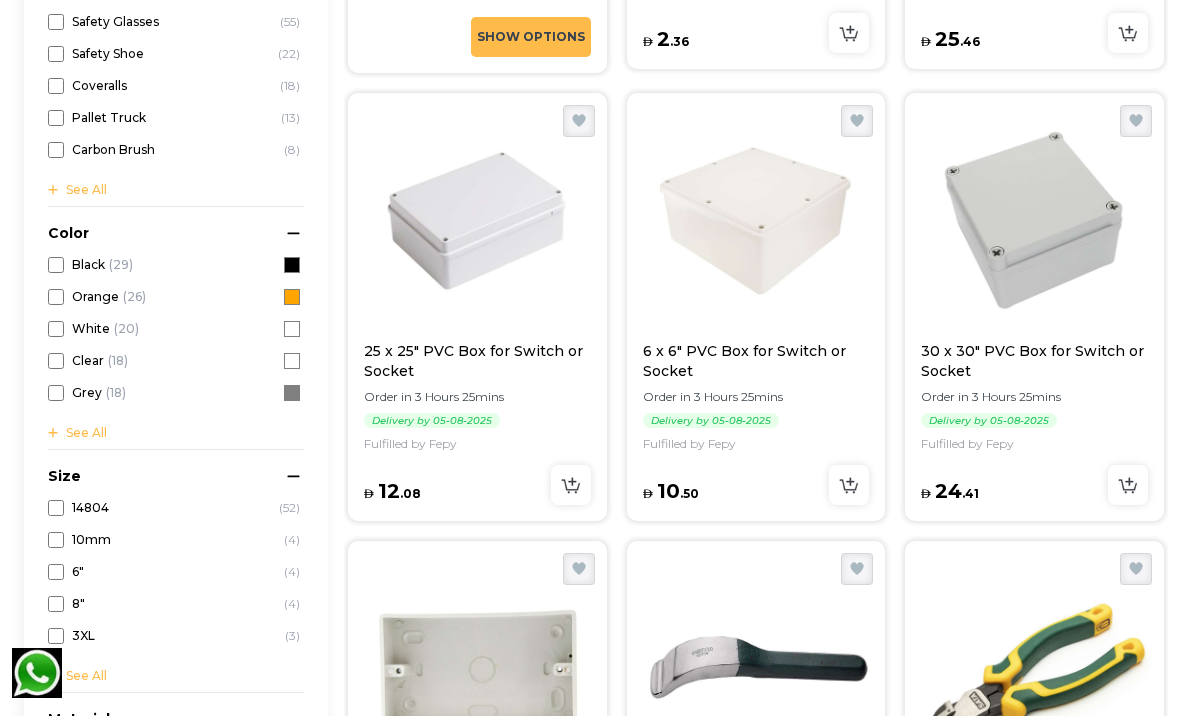 scroll, scrollTop: 126, scrollLeft: 0, axis: vertical 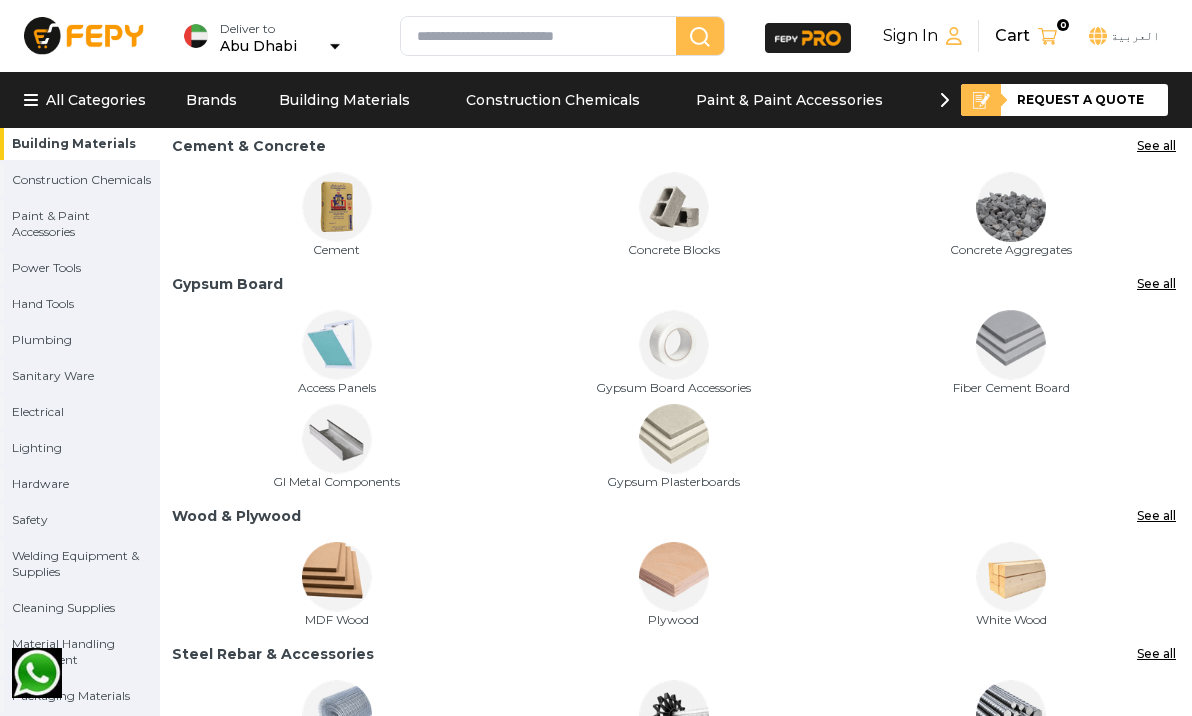 click on "Plumbing" at bounding box center (42, 340) 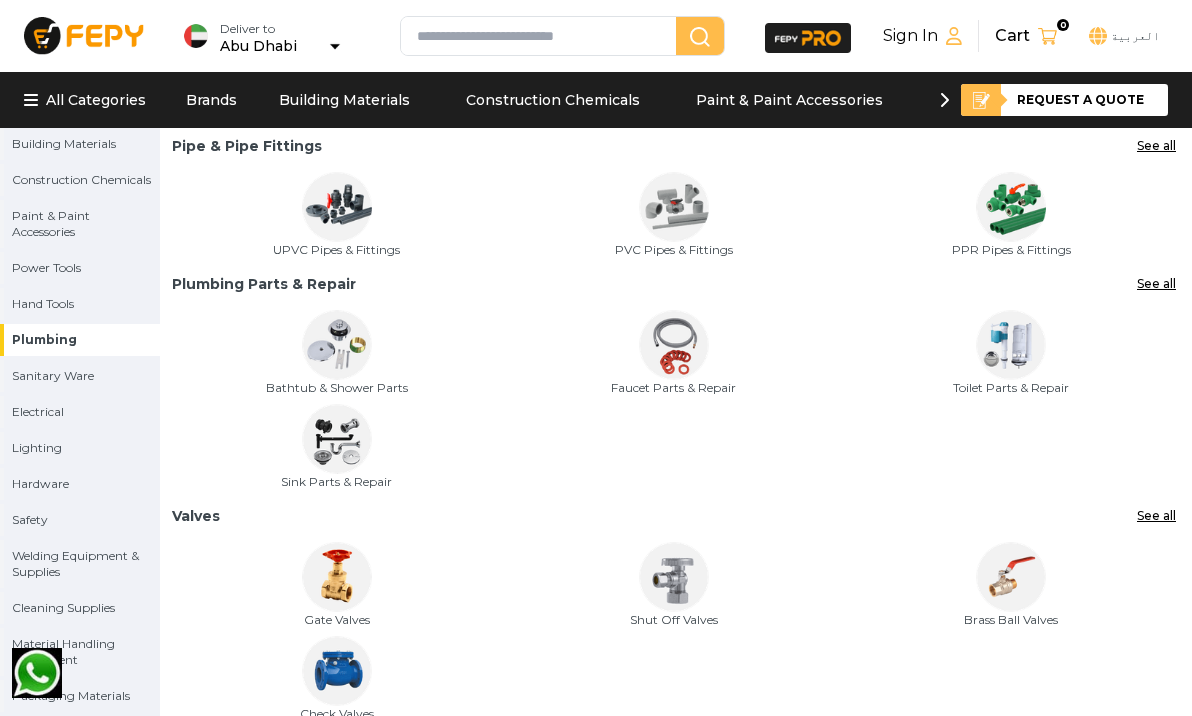 click at bounding box center [337, 207] 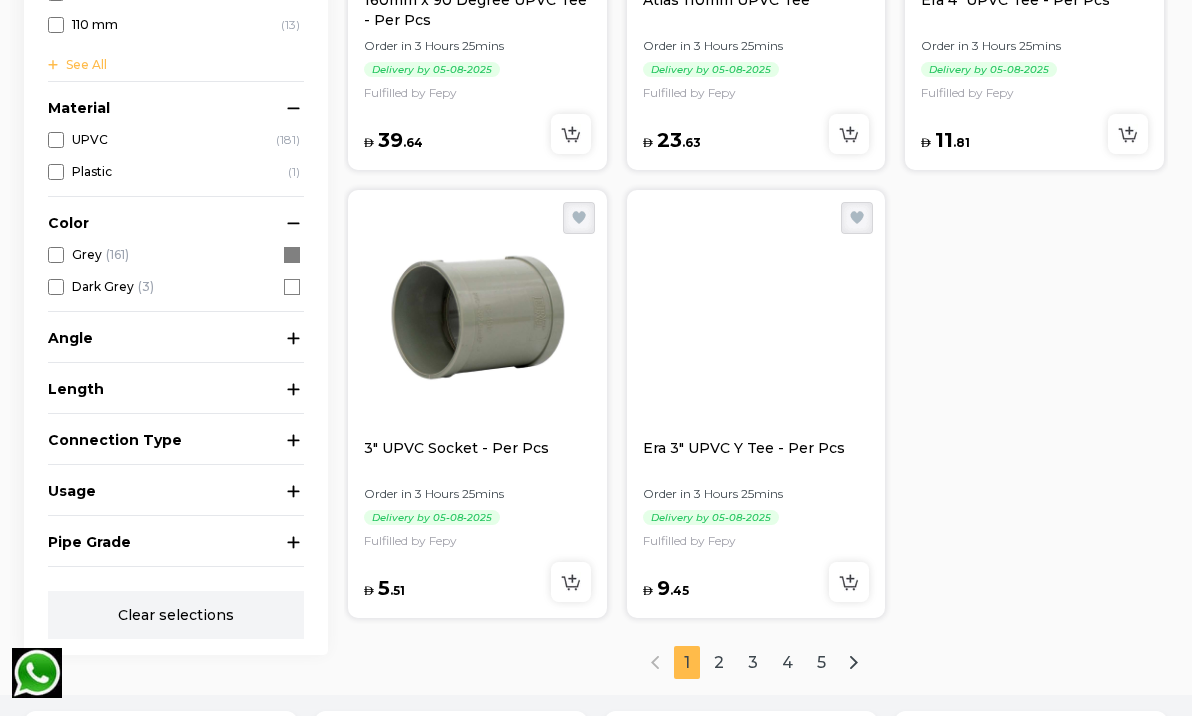 scroll, scrollTop: 3247, scrollLeft: 0, axis: vertical 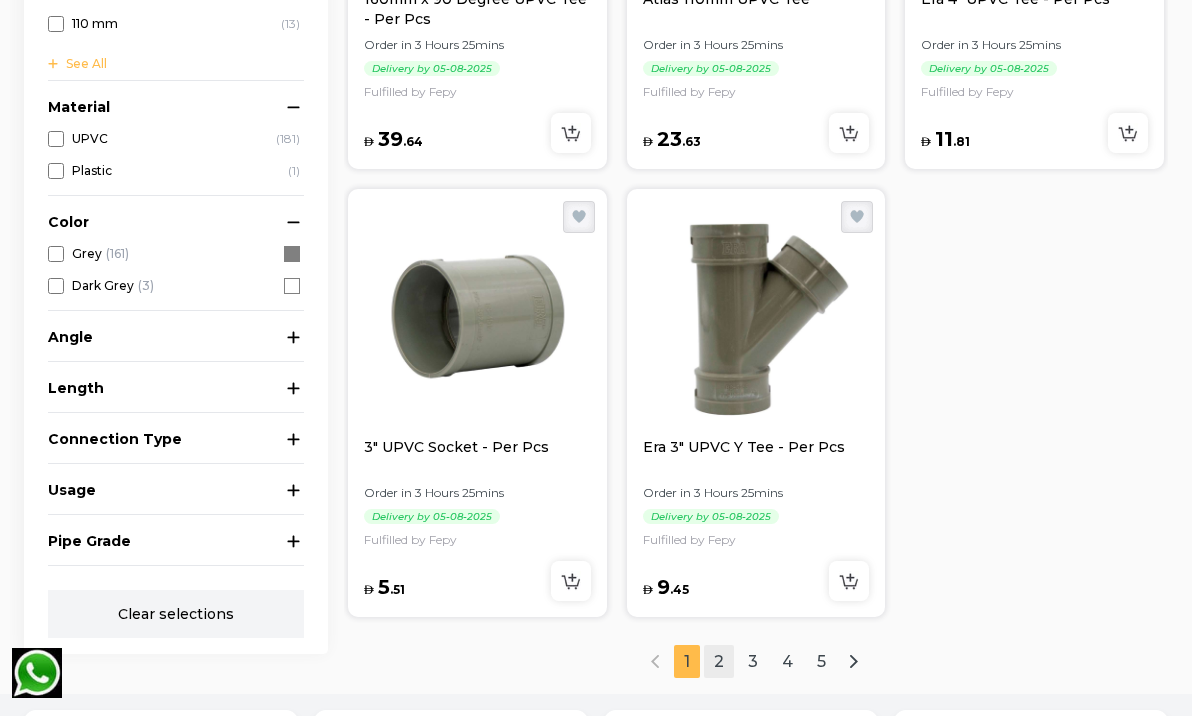 click on "2" at bounding box center [719, 661] 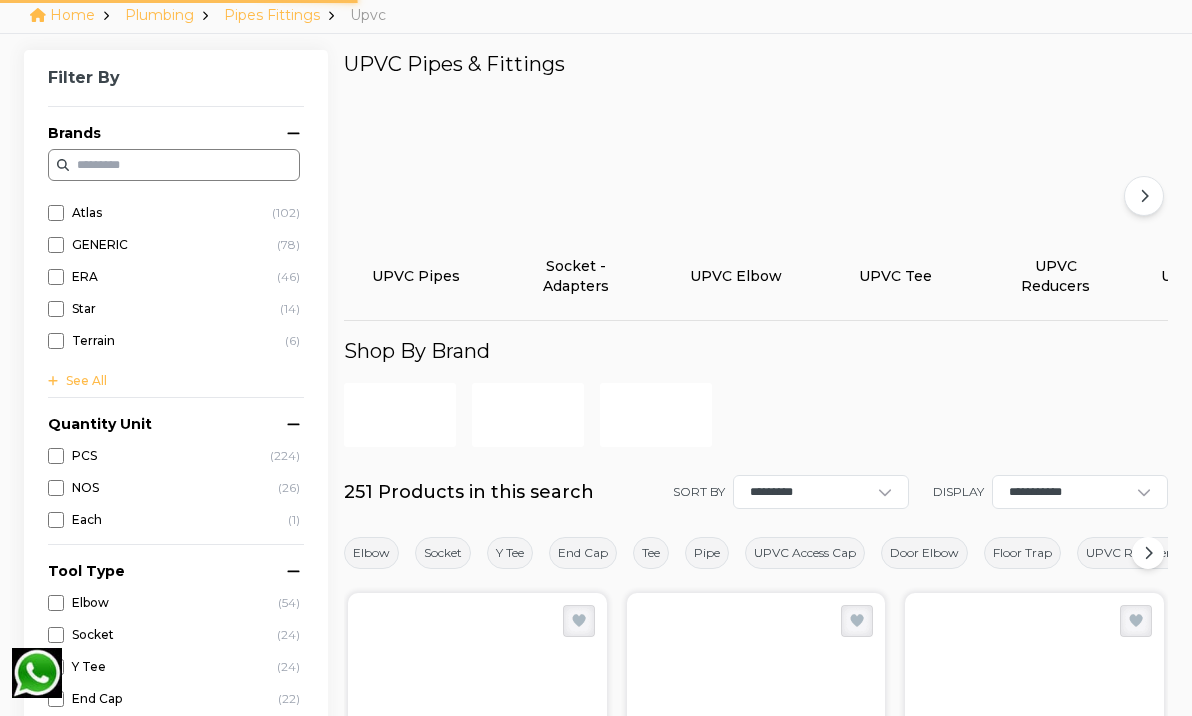 scroll, scrollTop: 128, scrollLeft: 0, axis: vertical 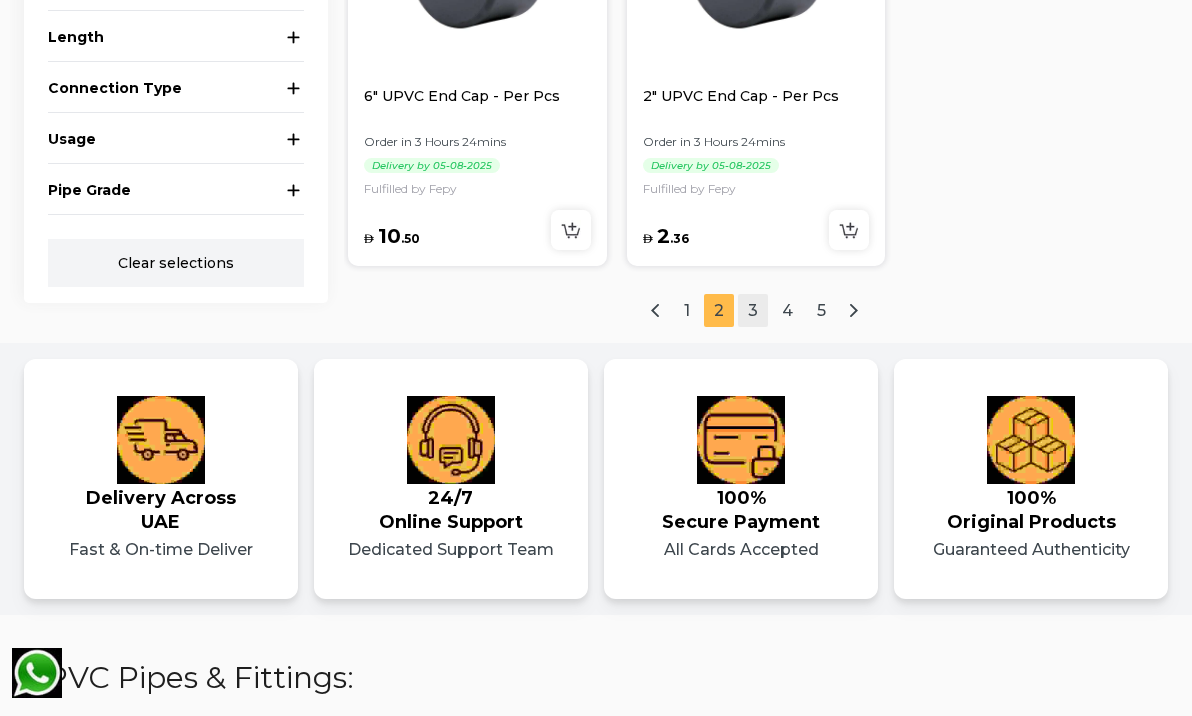 click on "3" at bounding box center (753, 310) 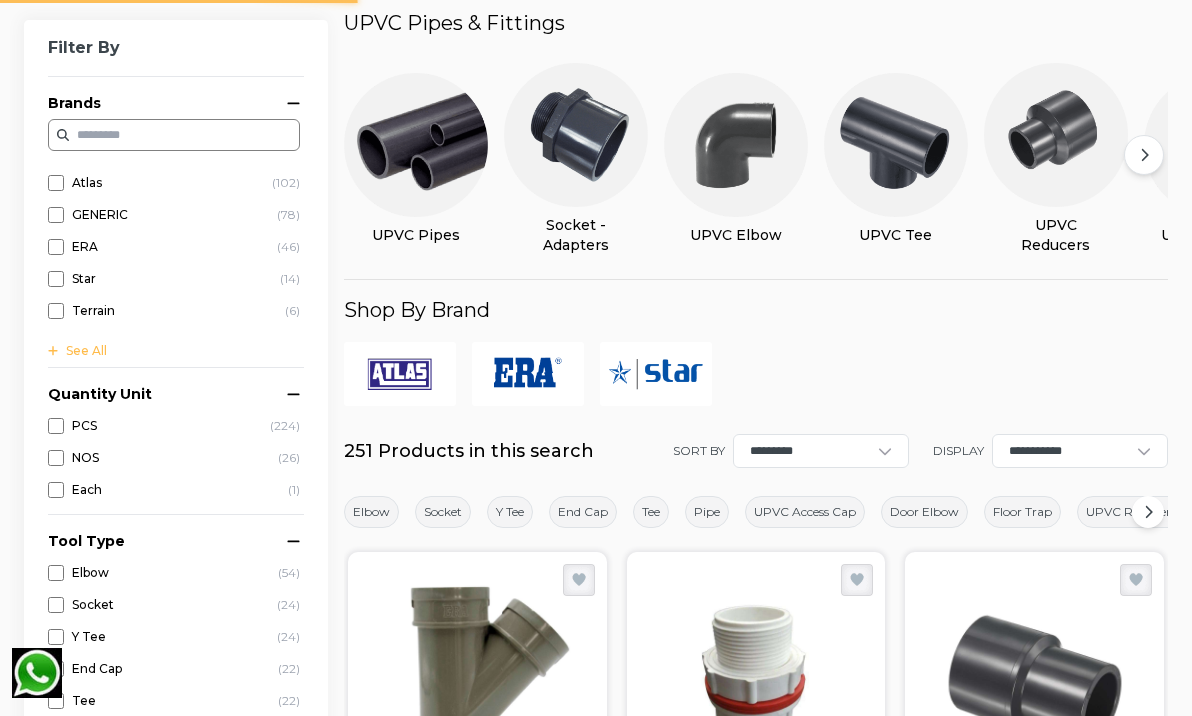 scroll, scrollTop: 128, scrollLeft: 0, axis: vertical 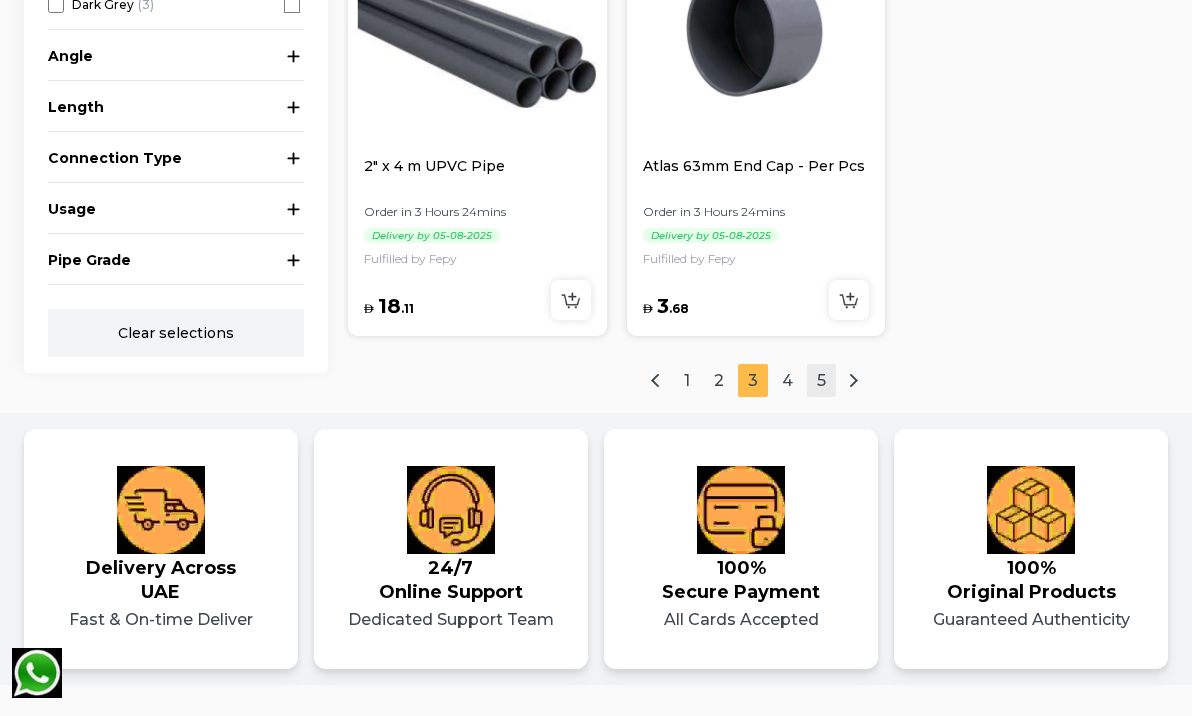 click on "5" at bounding box center (821, 380) 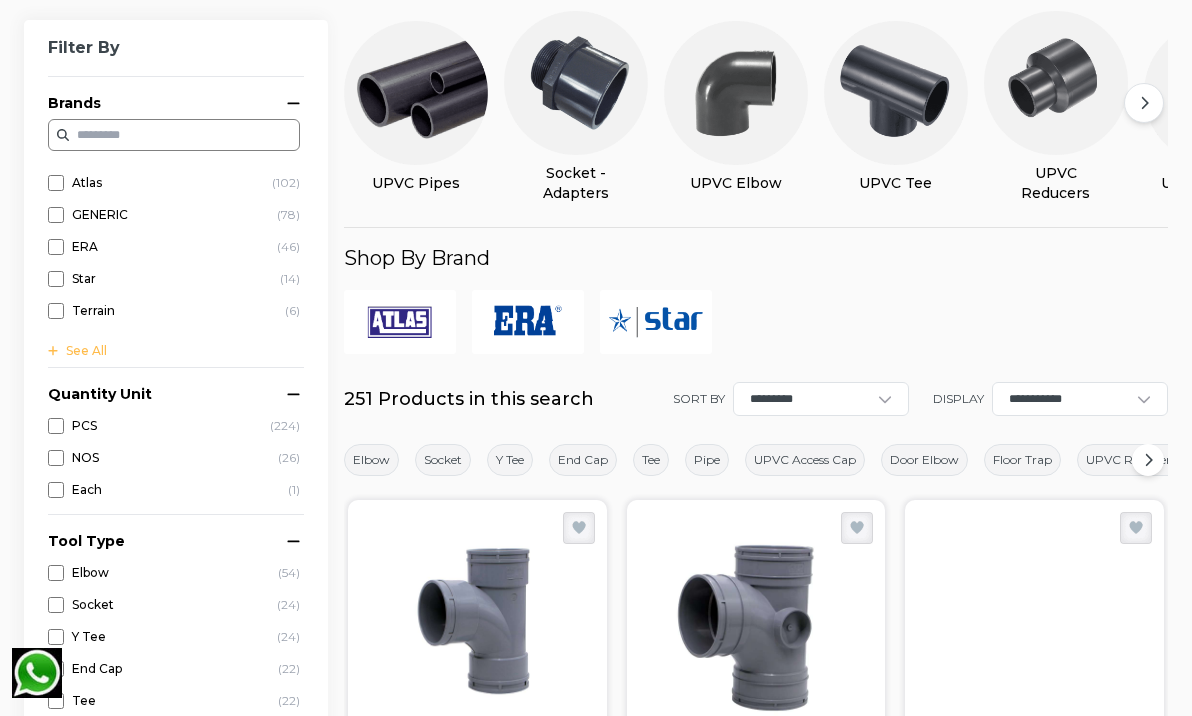 scroll, scrollTop: 0, scrollLeft: 0, axis: both 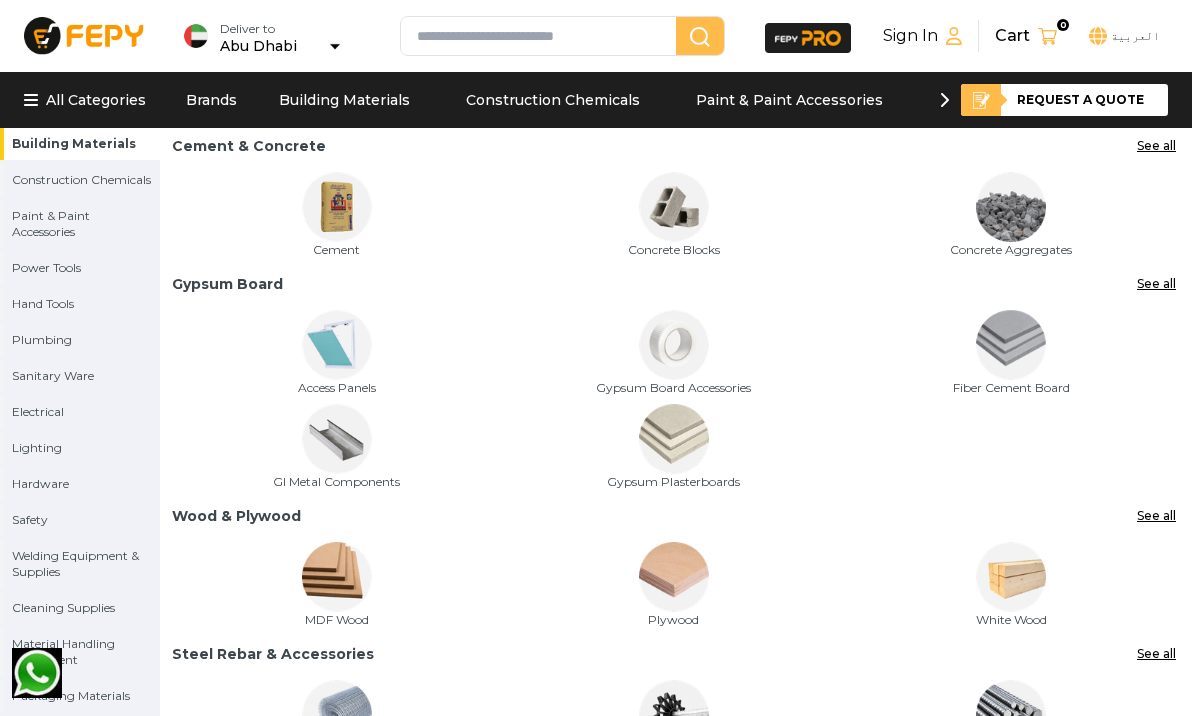 click on "Plumbing" at bounding box center (42, 340) 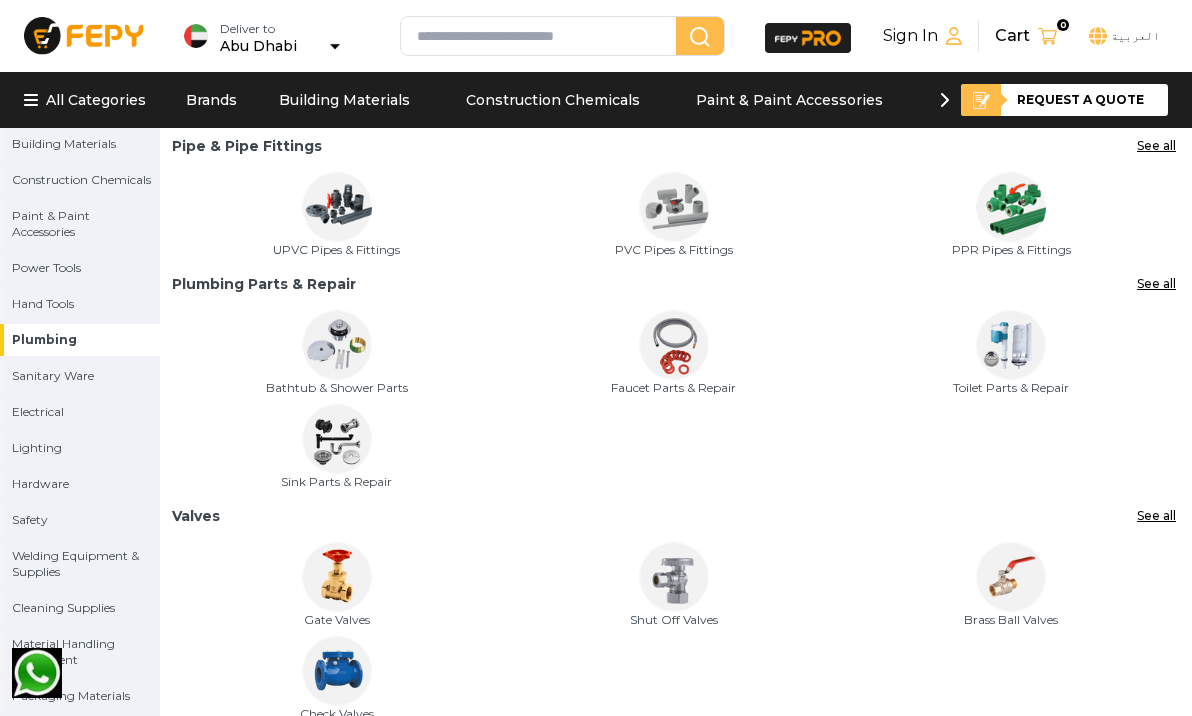 click at bounding box center [674, 207] 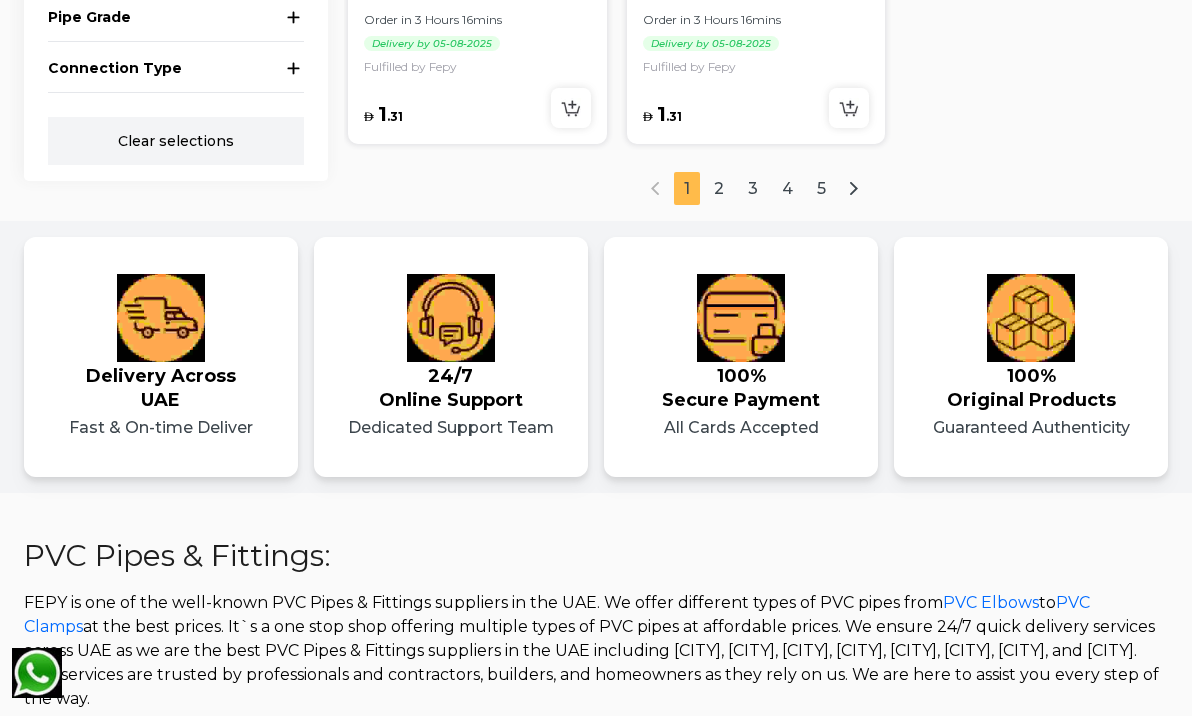 scroll, scrollTop: 3710, scrollLeft: 0, axis: vertical 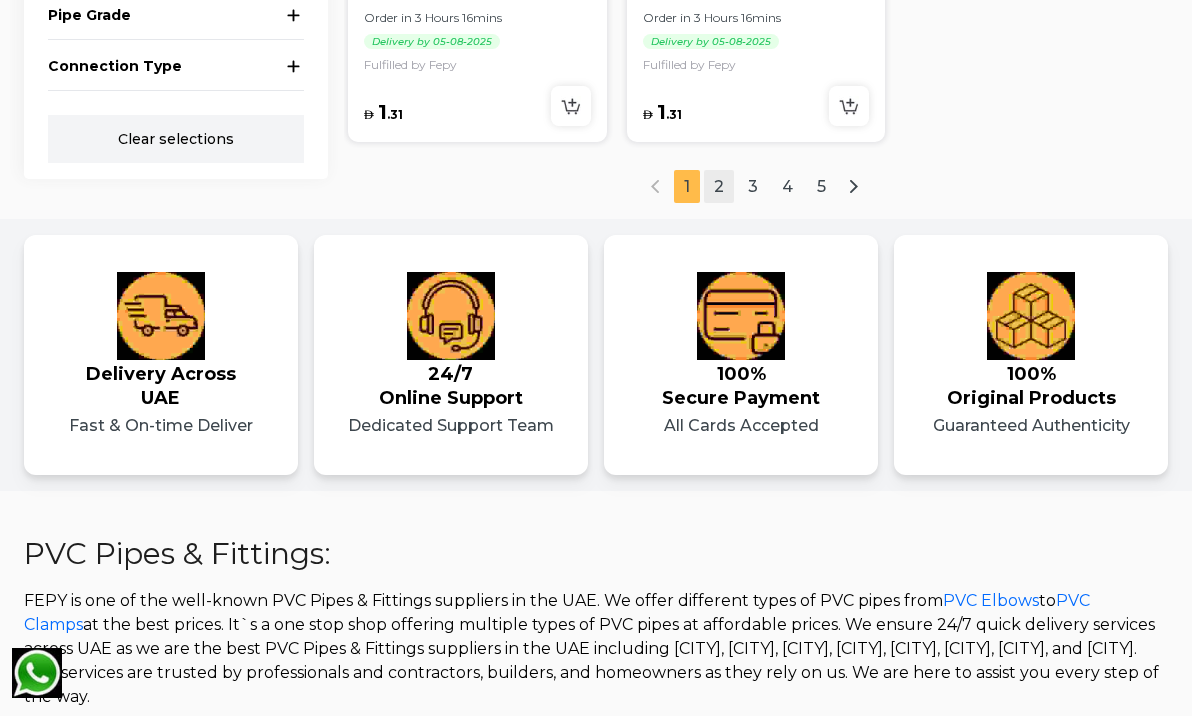 click on "2" at bounding box center [719, 186] 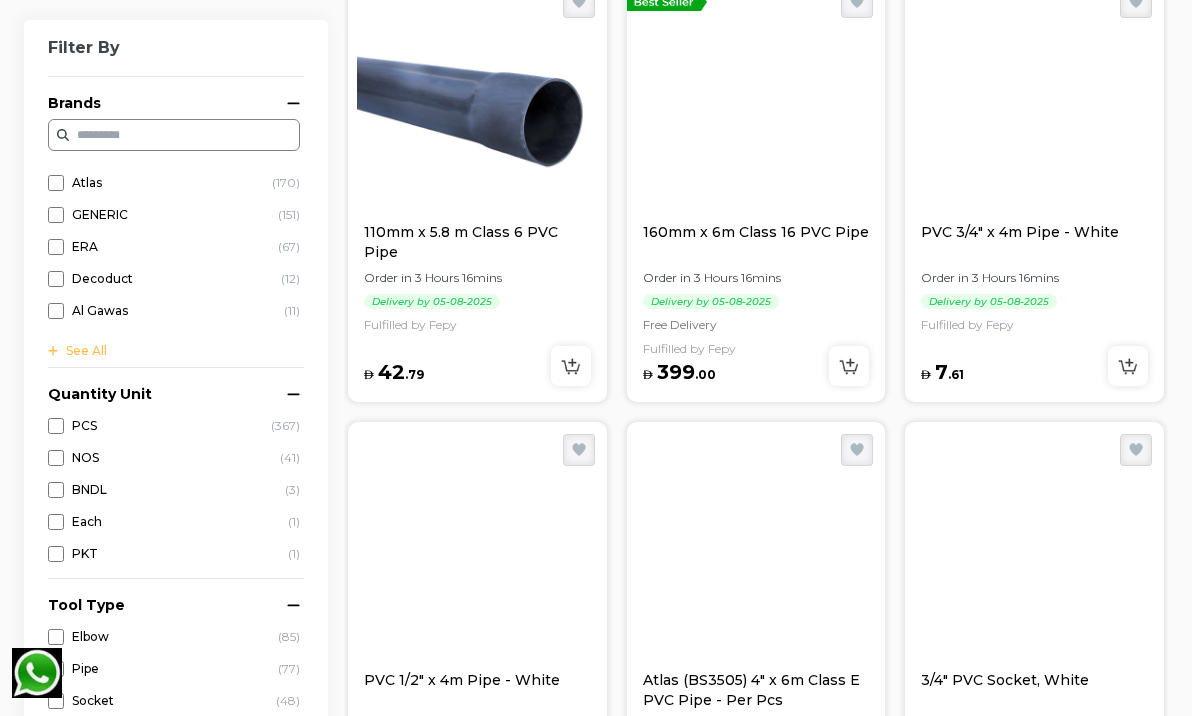 scroll, scrollTop: 1341, scrollLeft: 0, axis: vertical 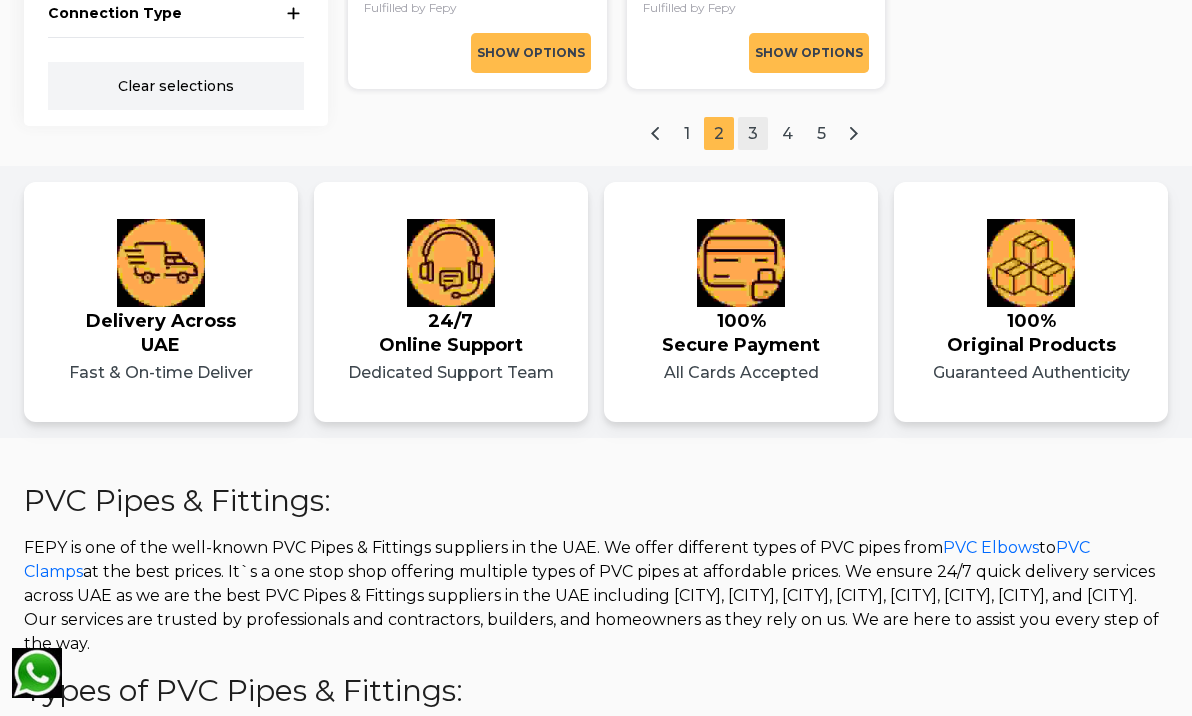 click on "3" at bounding box center [753, 133] 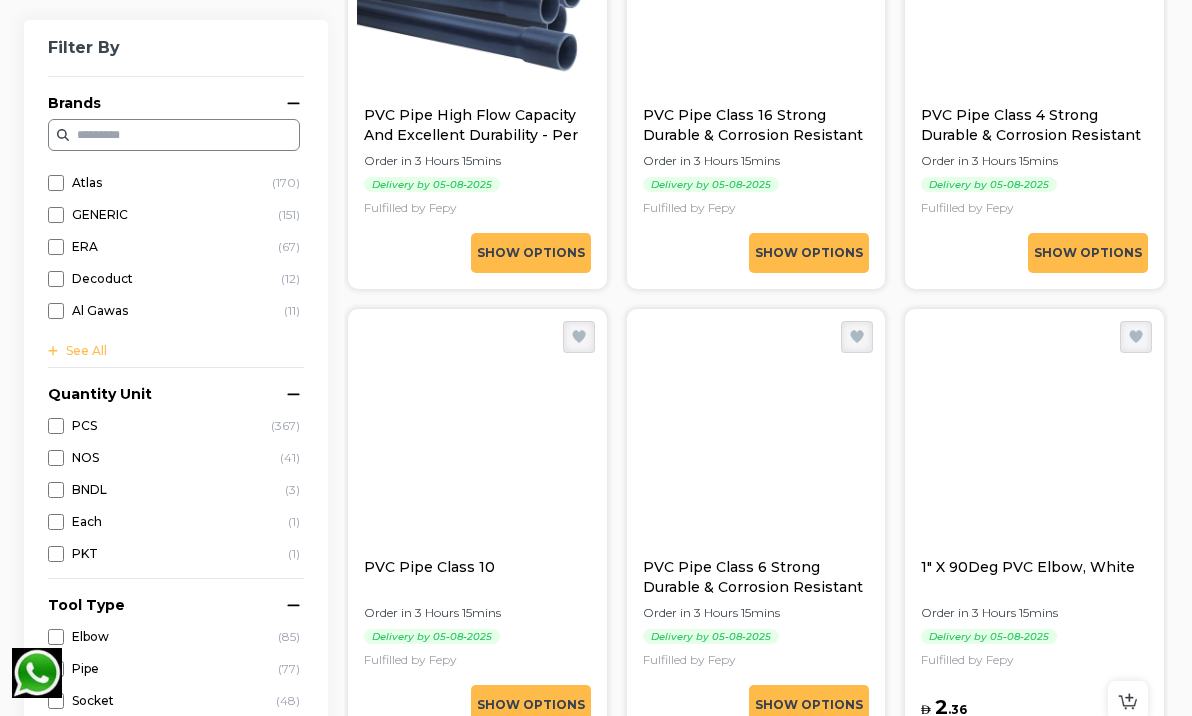 scroll, scrollTop: 1917, scrollLeft: 0, axis: vertical 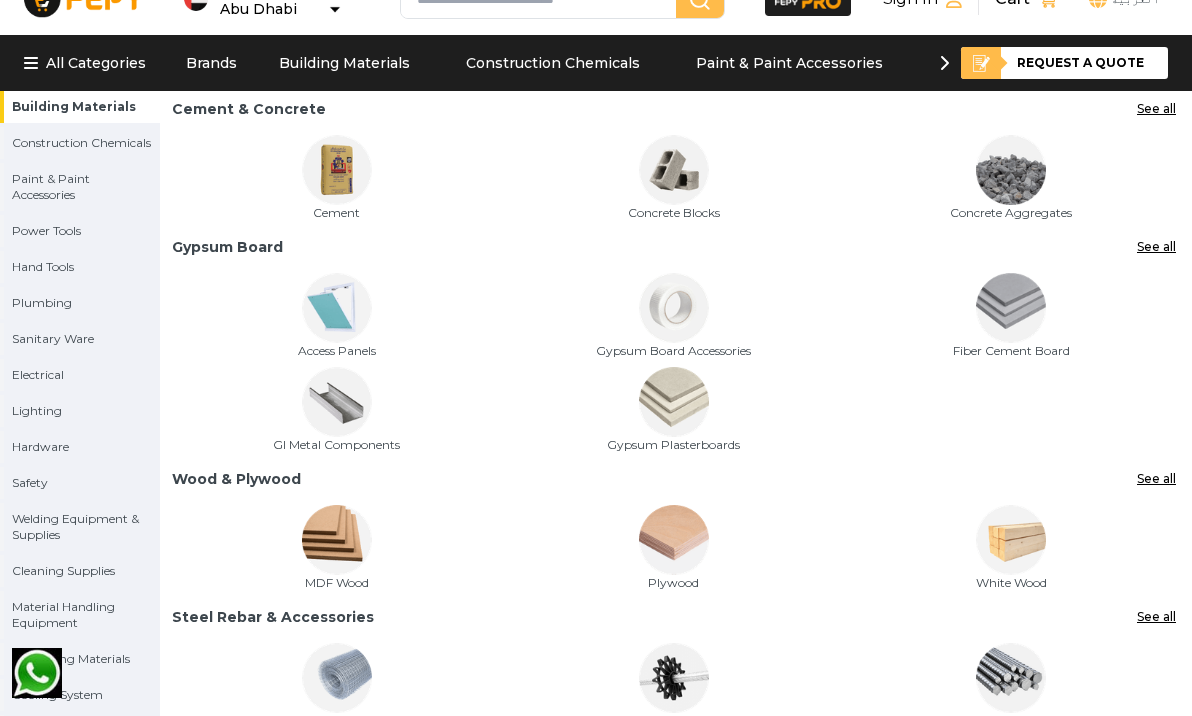 click on "Plumbing" at bounding box center (42, 303) 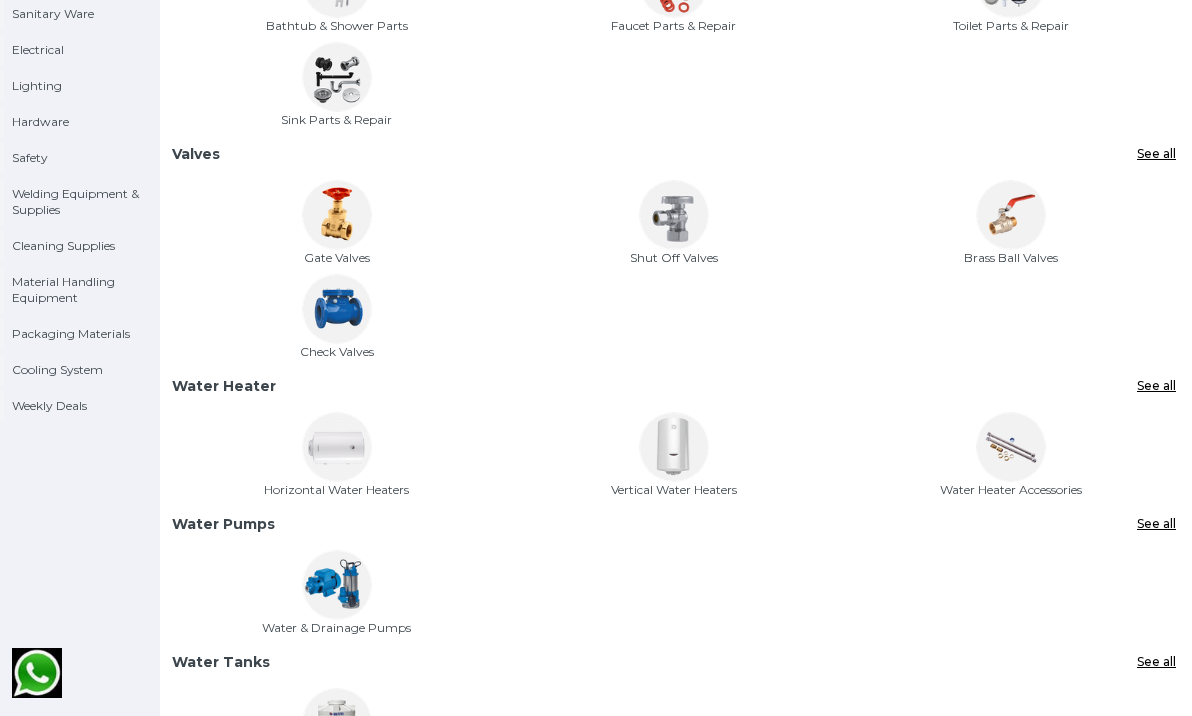 scroll, scrollTop: 264, scrollLeft: 0, axis: vertical 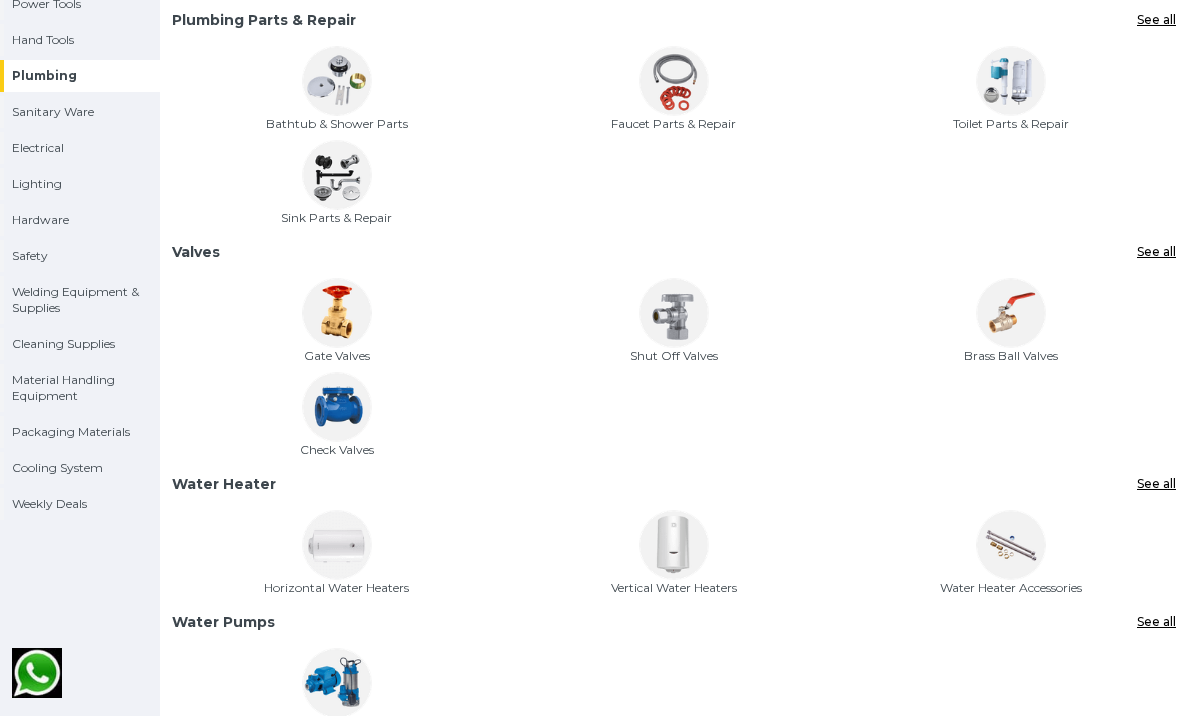 click at bounding box center [337, 175] 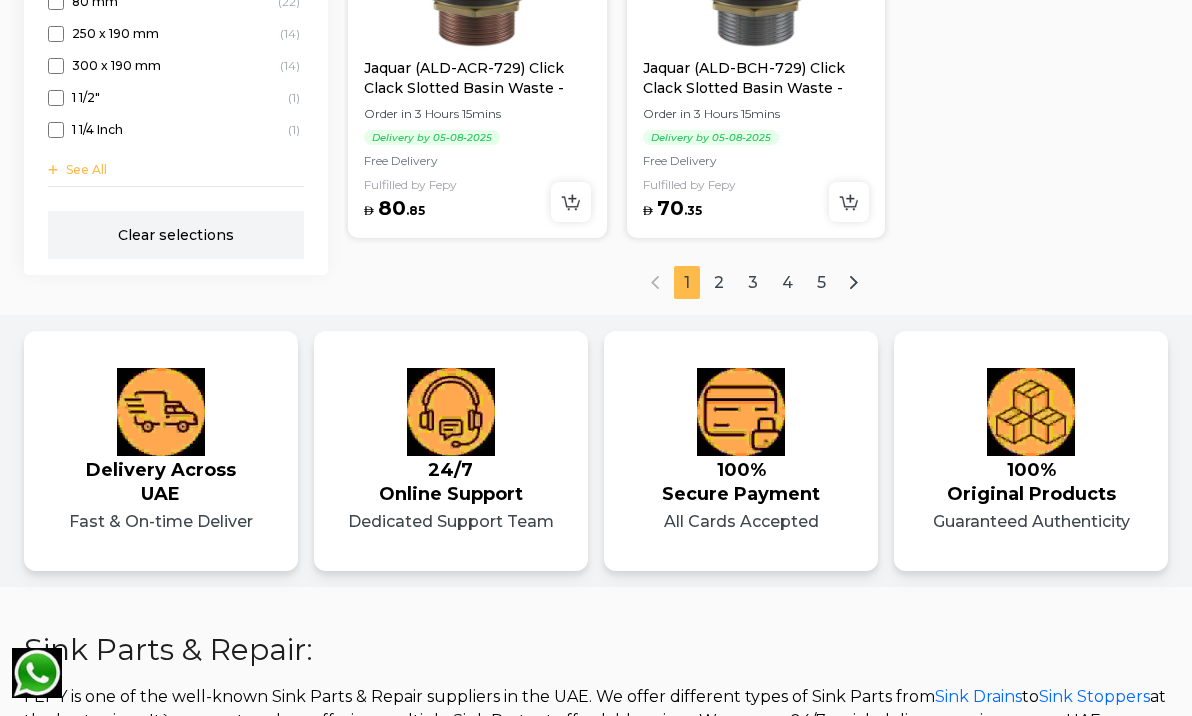 scroll, scrollTop: 3601, scrollLeft: 0, axis: vertical 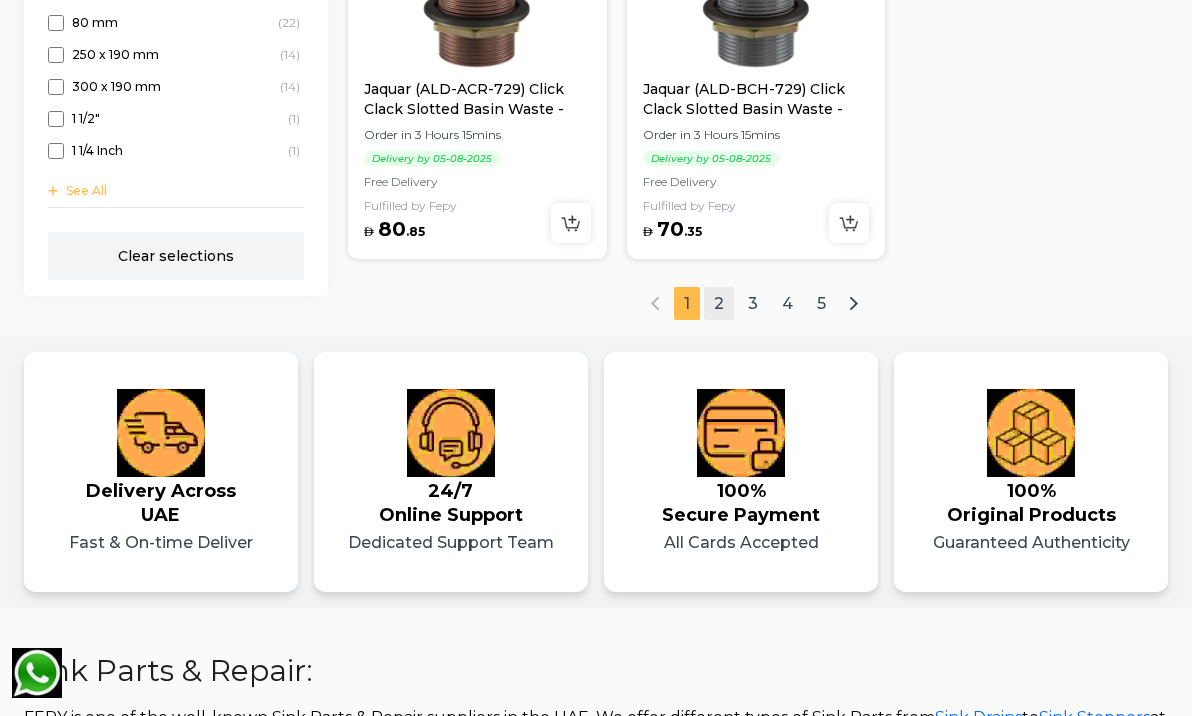 click on "2" at bounding box center [719, 303] 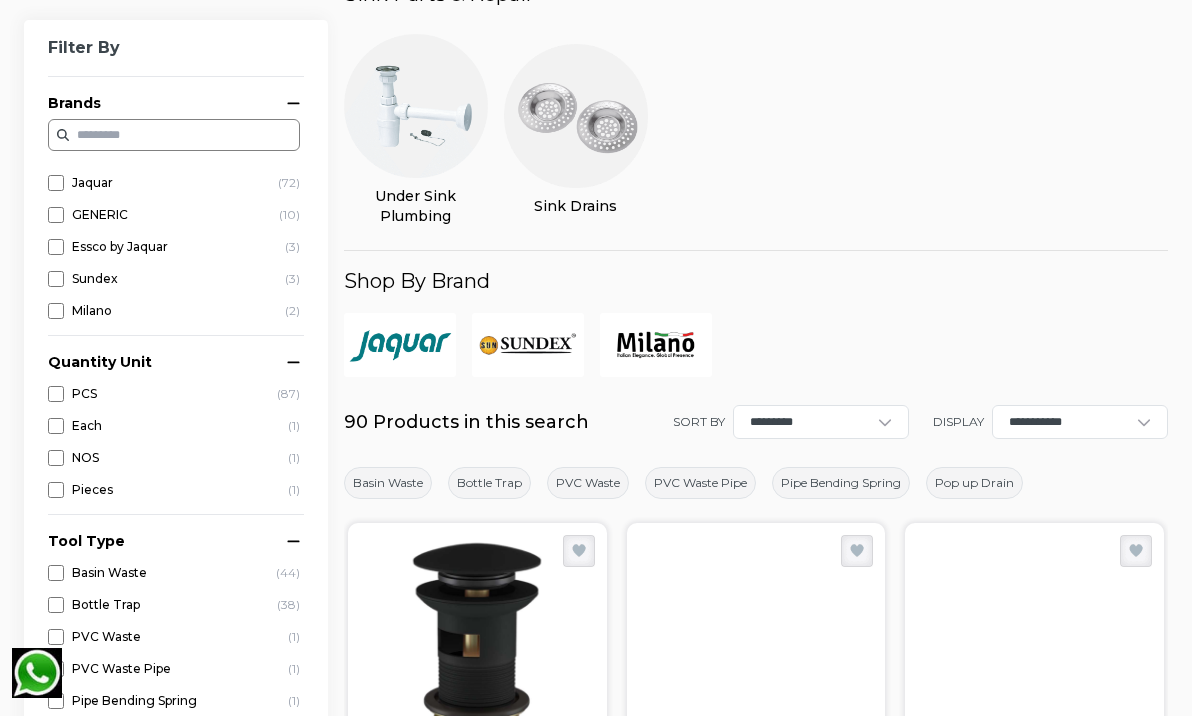 scroll, scrollTop: 214, scrollLeft: 0, axis: vertical 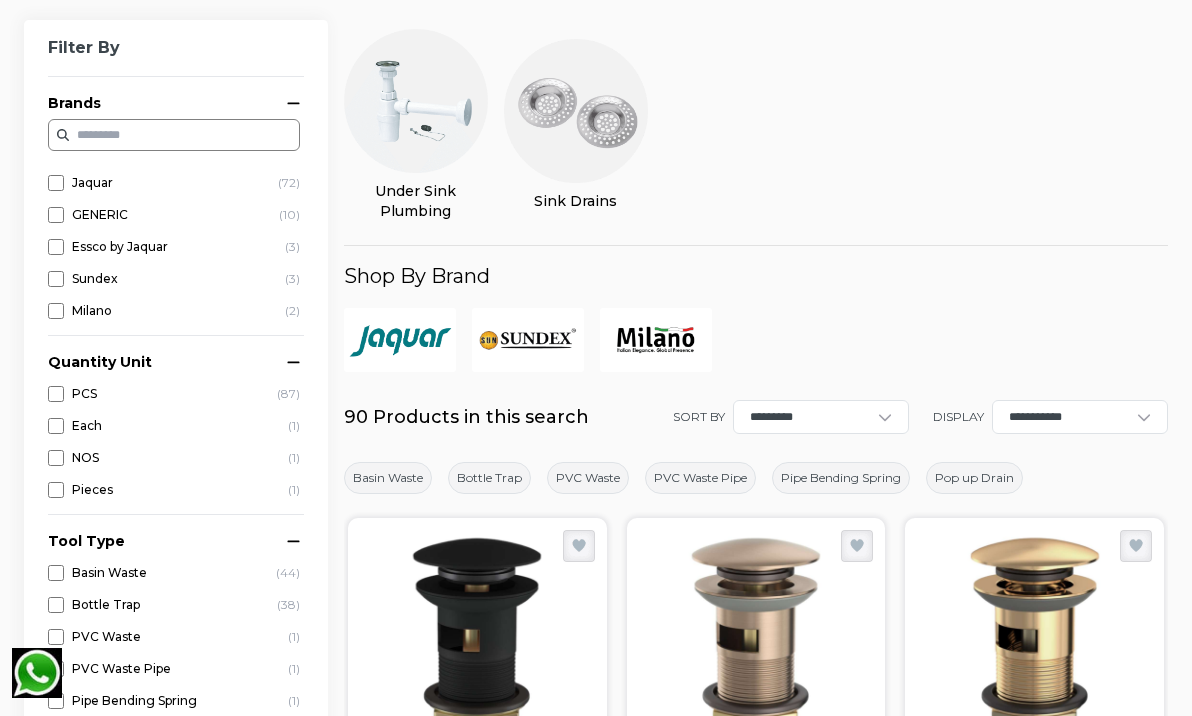 click at bounding box center [416, 101] 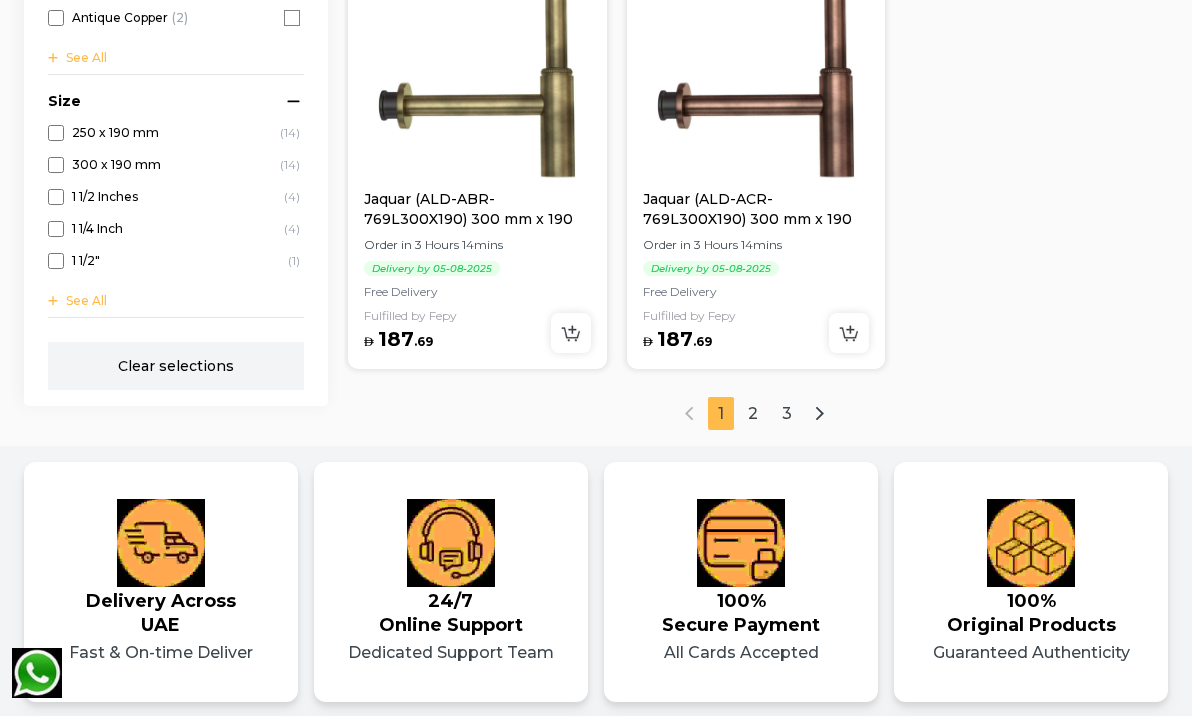 scroll, scrollTop: 3216, scrollLeft: 0, axis: vertical 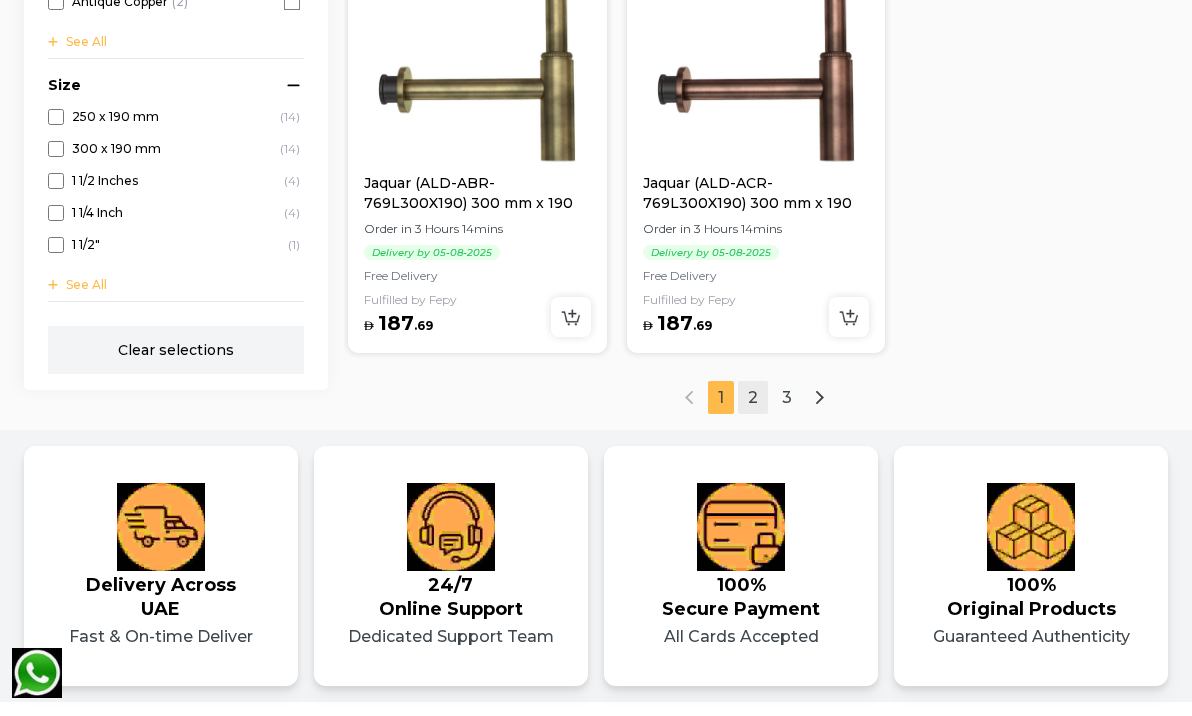 click on "2" at bounding box center [753, 397] 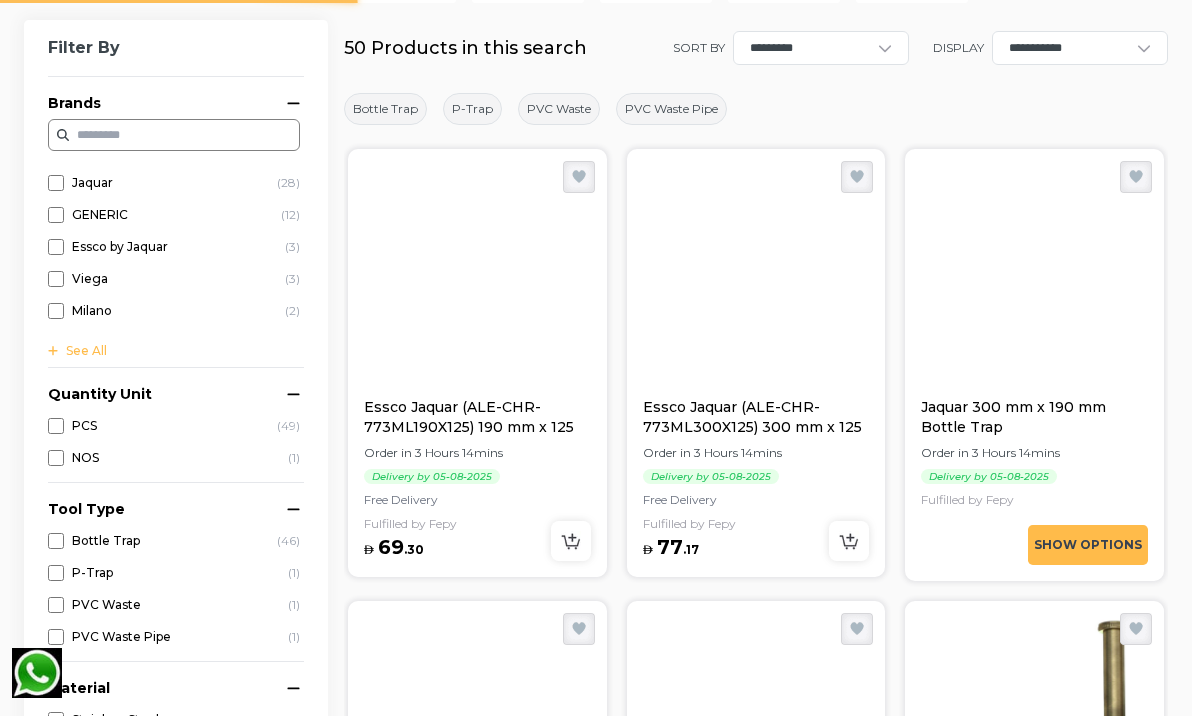 scroll, scrollTop: 156, scrollLeft: 0, axis: vertical 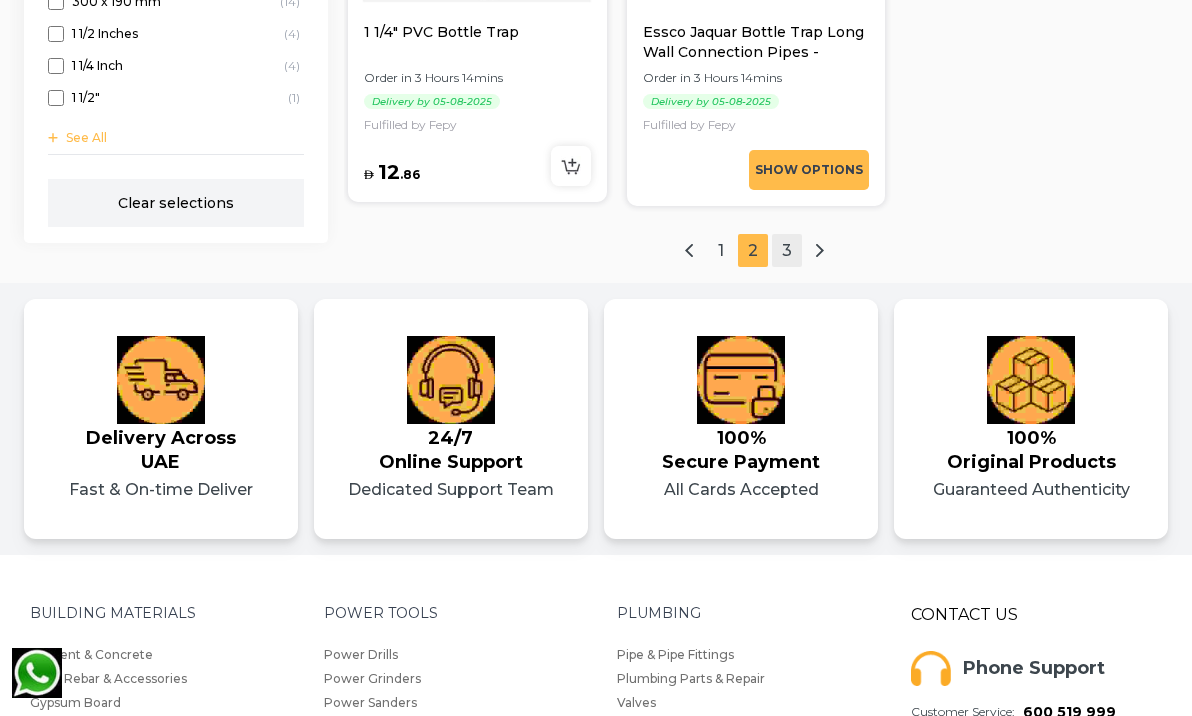 click on "3" at bounding box center (787, 250) 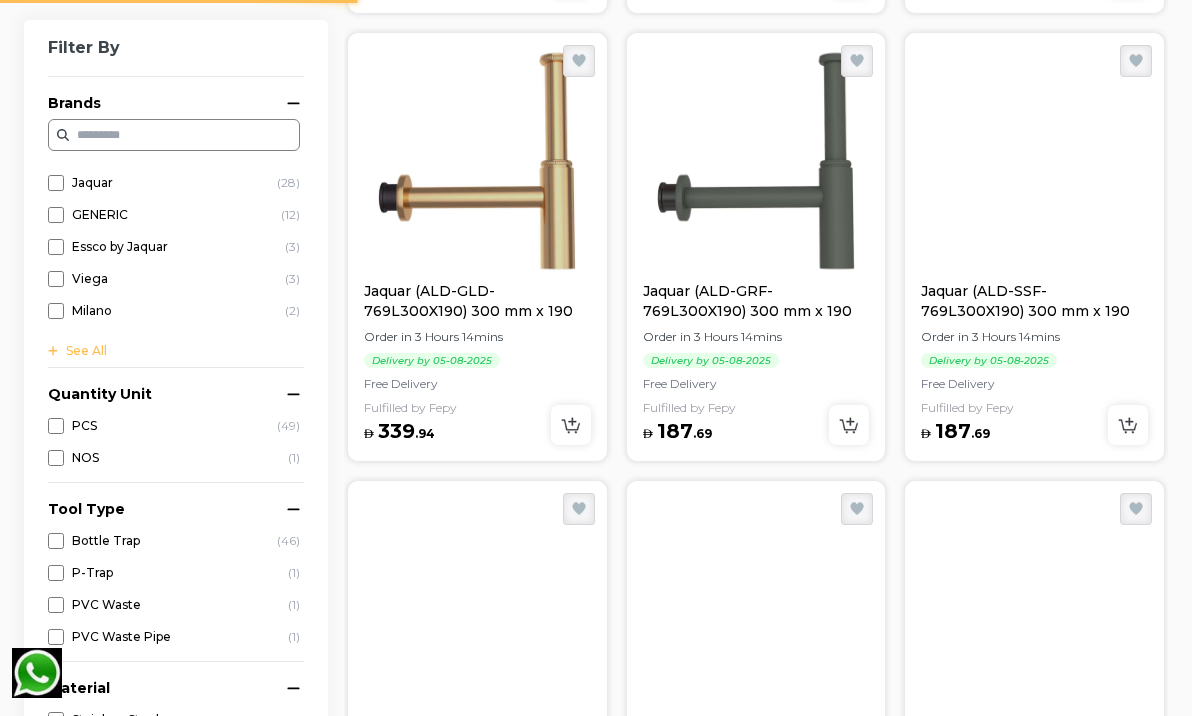 scroll, scrollTop: 128, scrollLeft: 0, axis: vertical 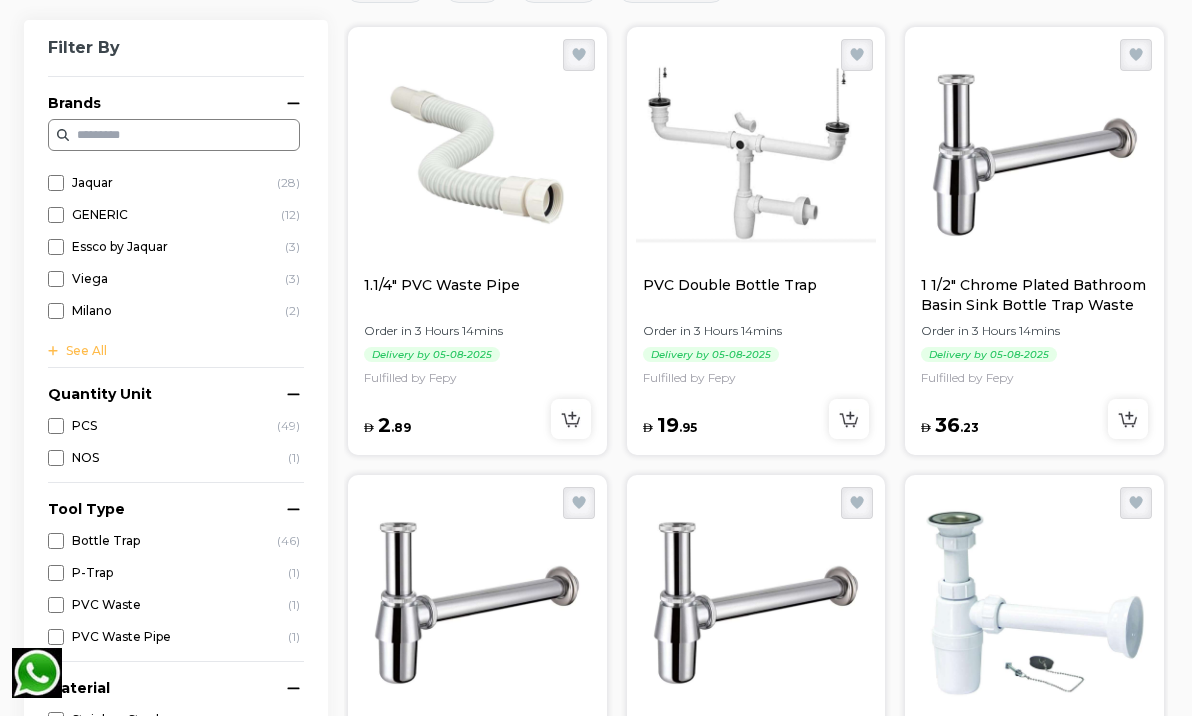 click at bounding box center (477, 155) 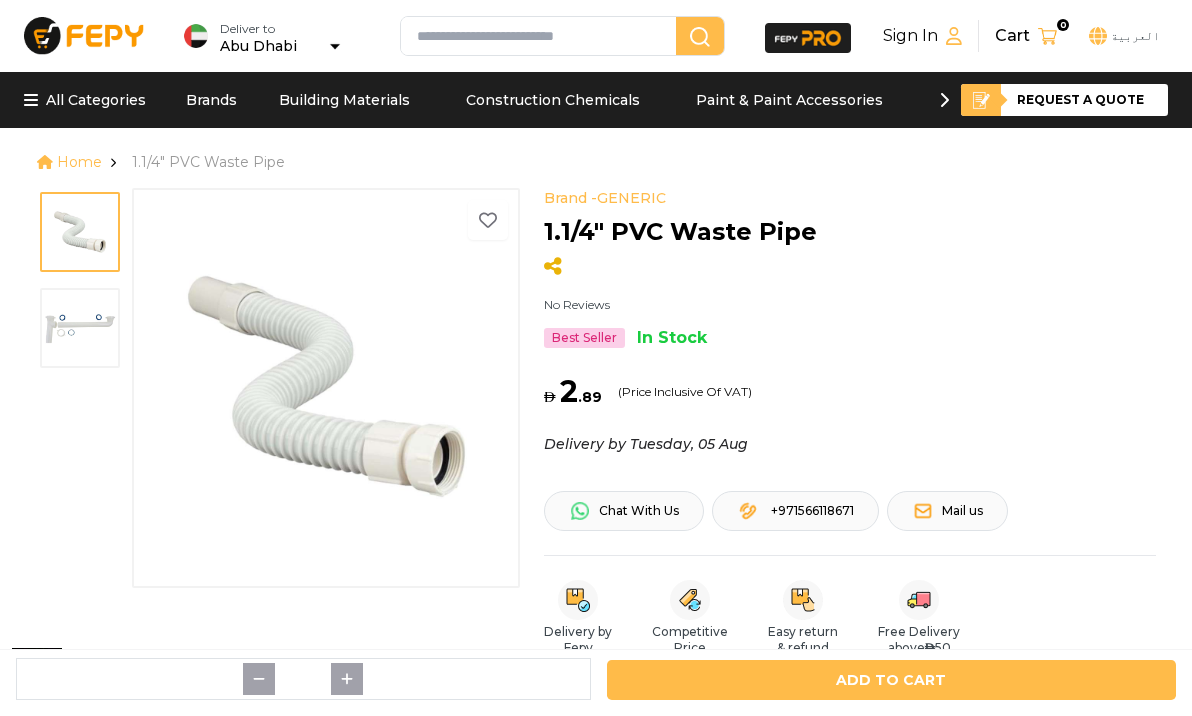 scroll, scrollTop: 56, scrollLeft: 0, axis: vertical 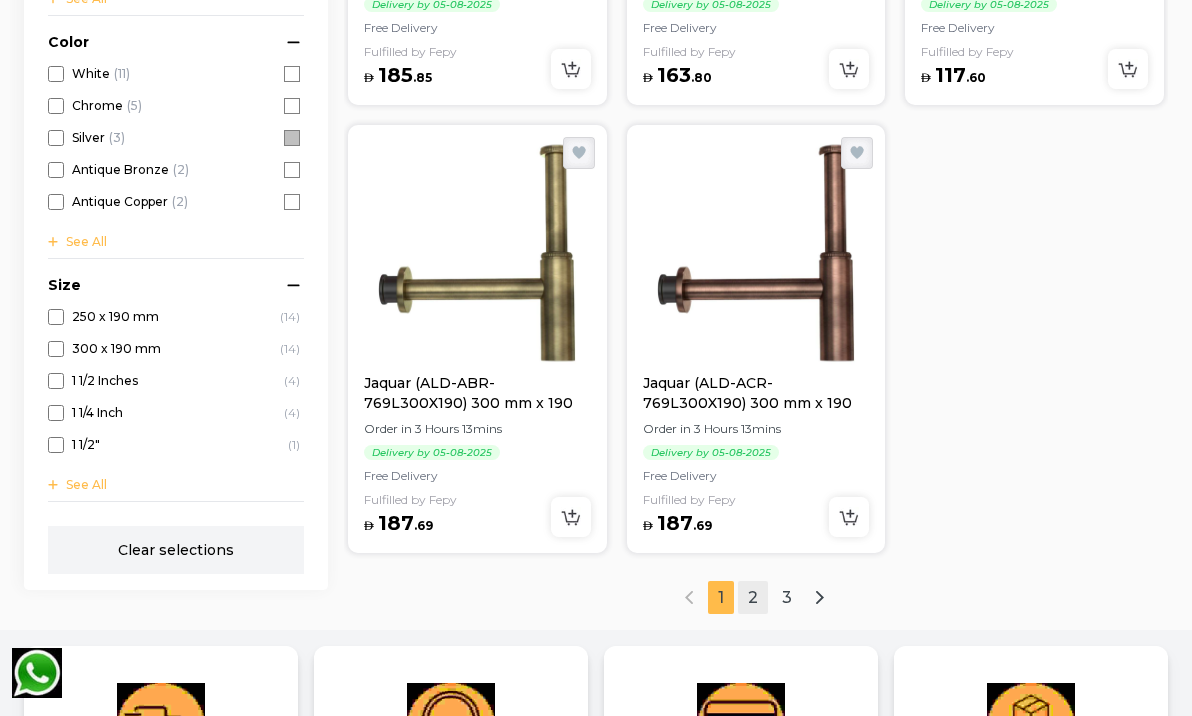click on "2" at bounding box center [753, 597] 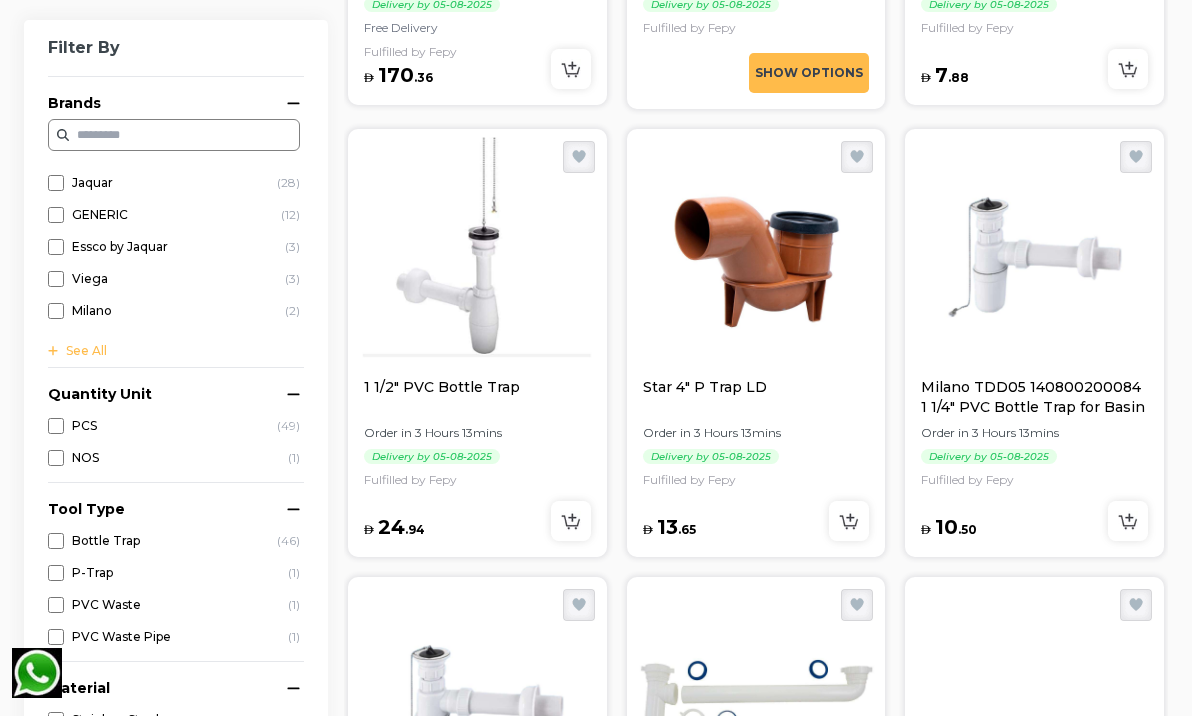 scroll, scrollTop: 2123, scrollLeft: 0, axis: vertical 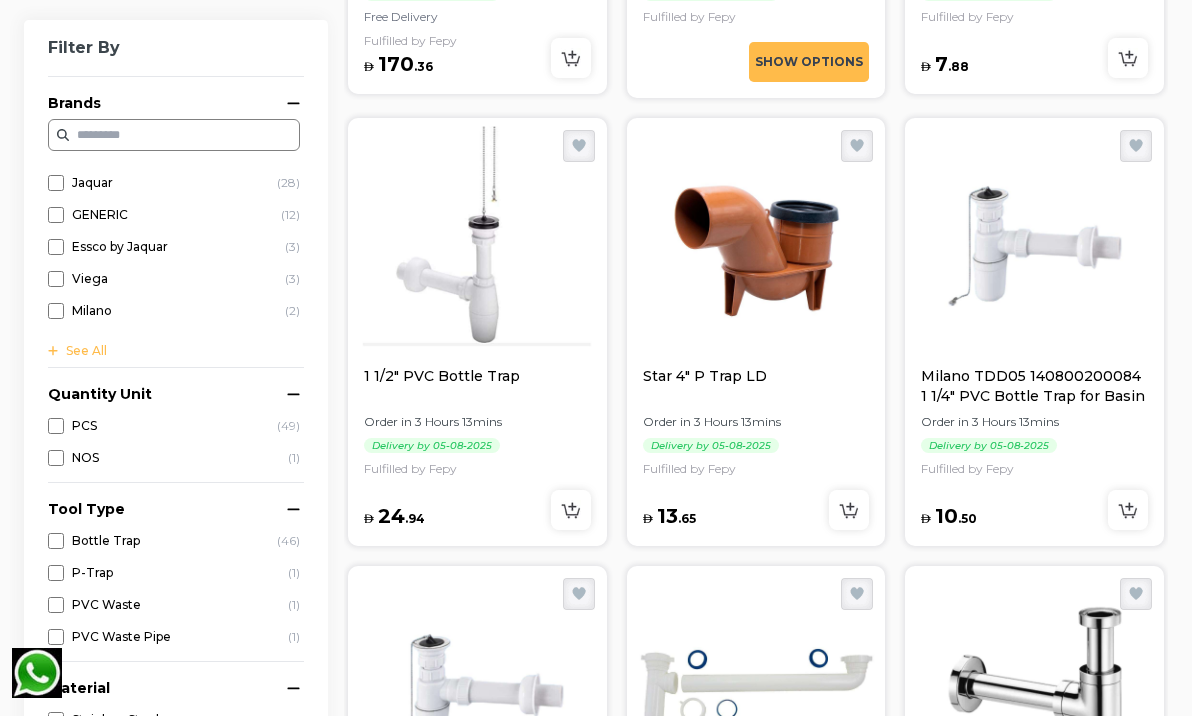 click on "Milano TDD05 140800200084 1 1/4" PVC Bottle Trap for Basin" at bounding box center (1034, 386) 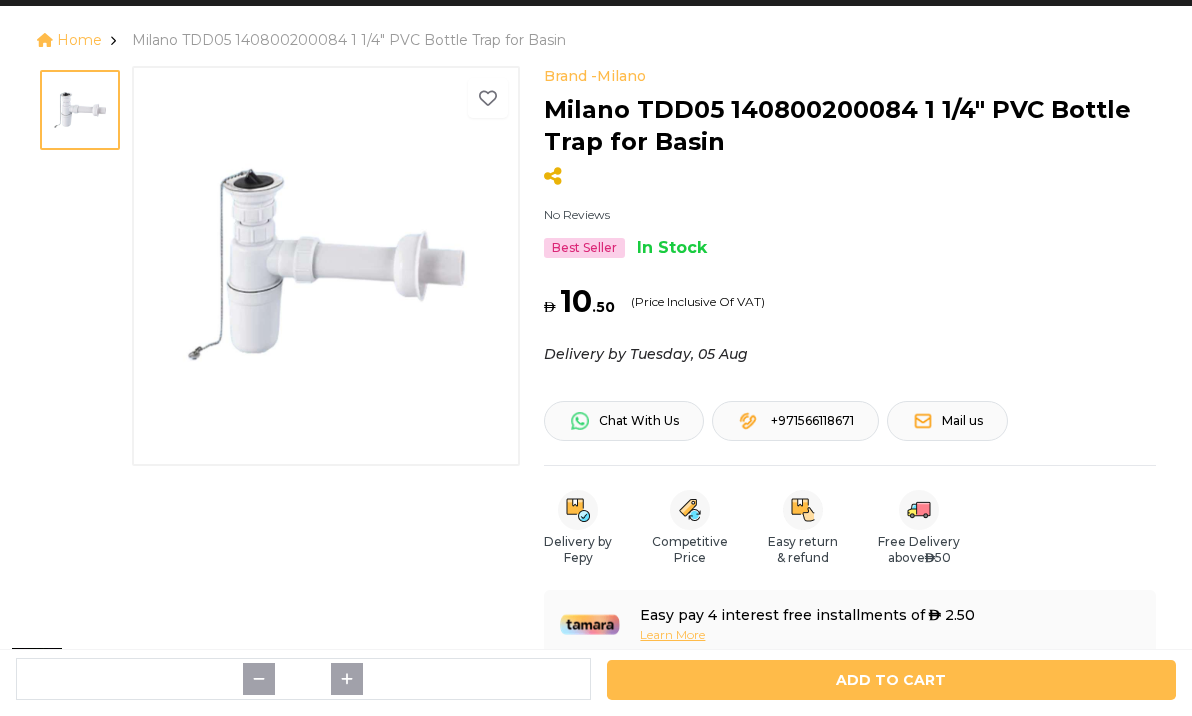 scroll, scrollTop: 126, scrollLeft: 0, axis: vertical 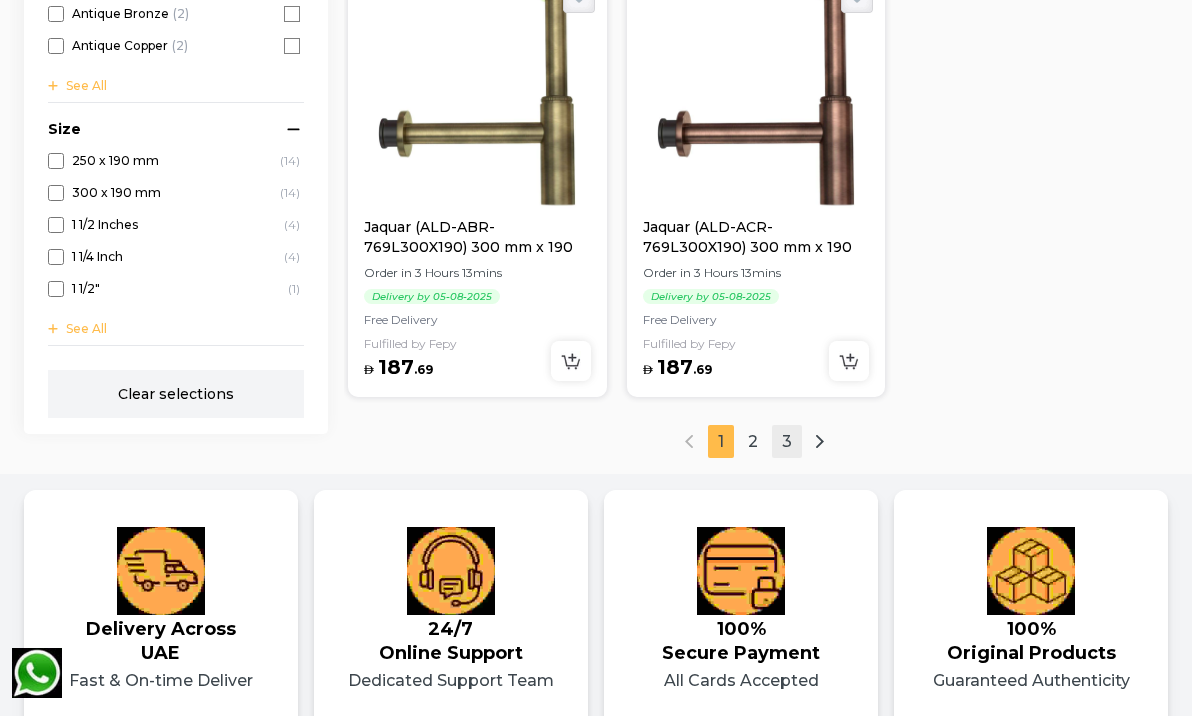 click on "3" at bounding box center (787, 441) 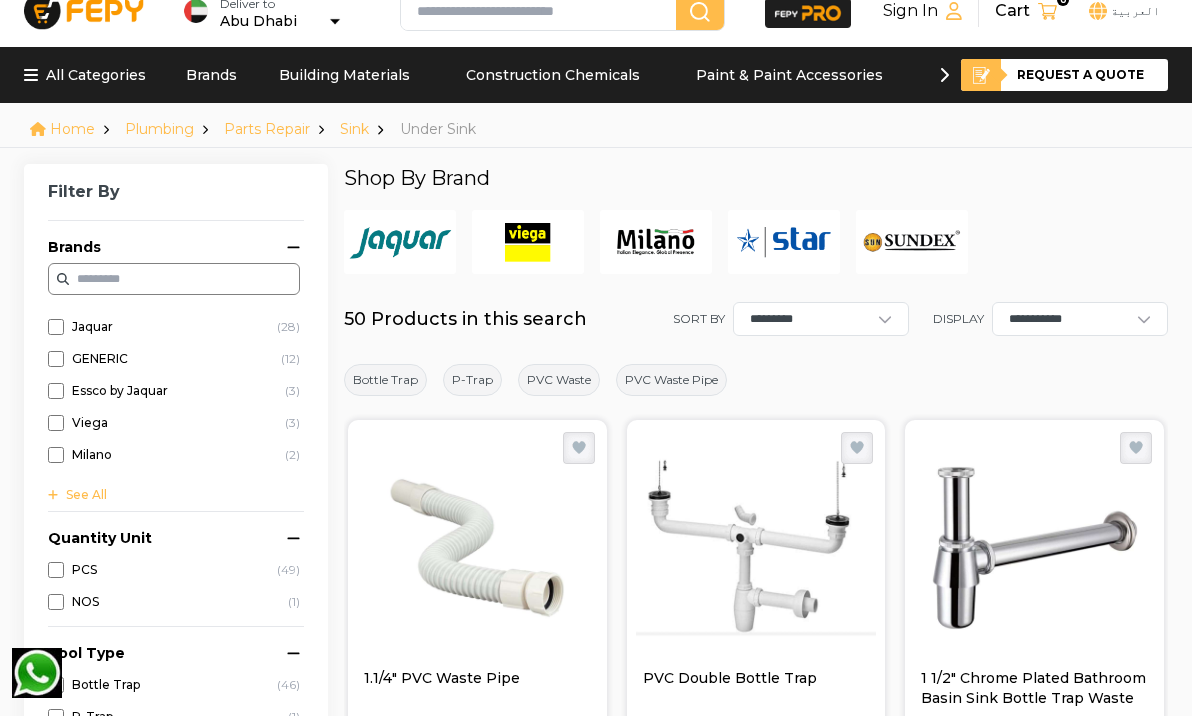 scroll, scrollTop: 27, scrollLeft: 0, axis: vertical 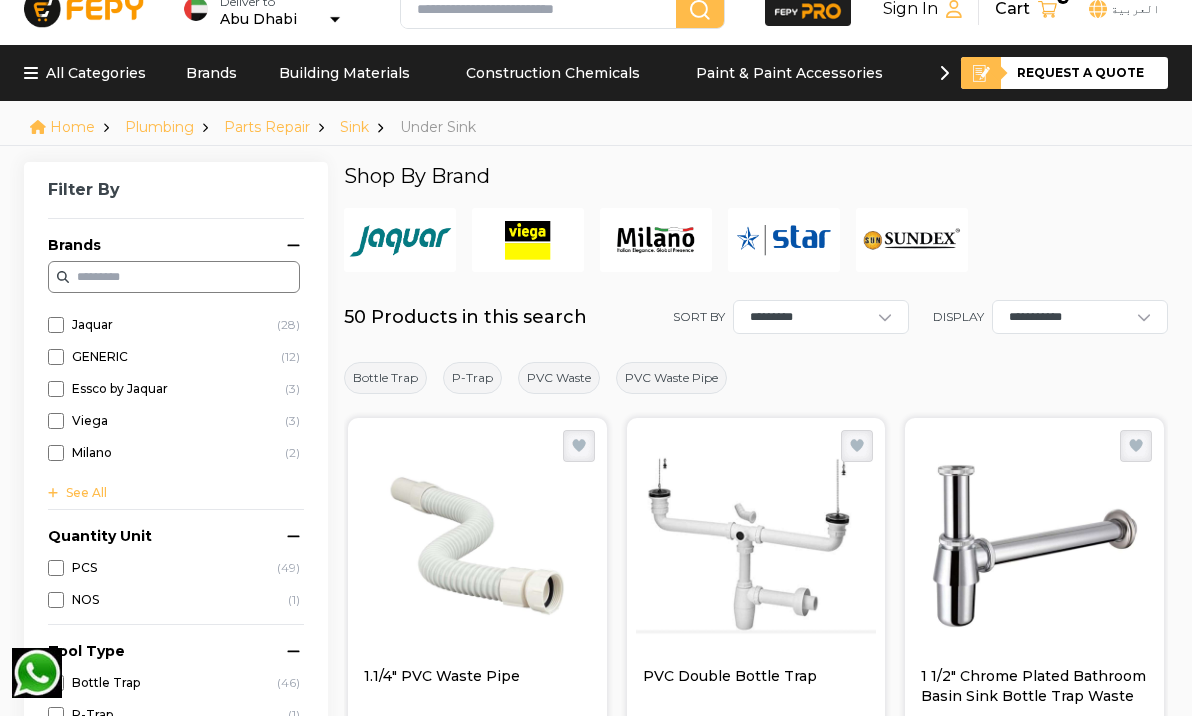 click at bounding box center (756, 546) 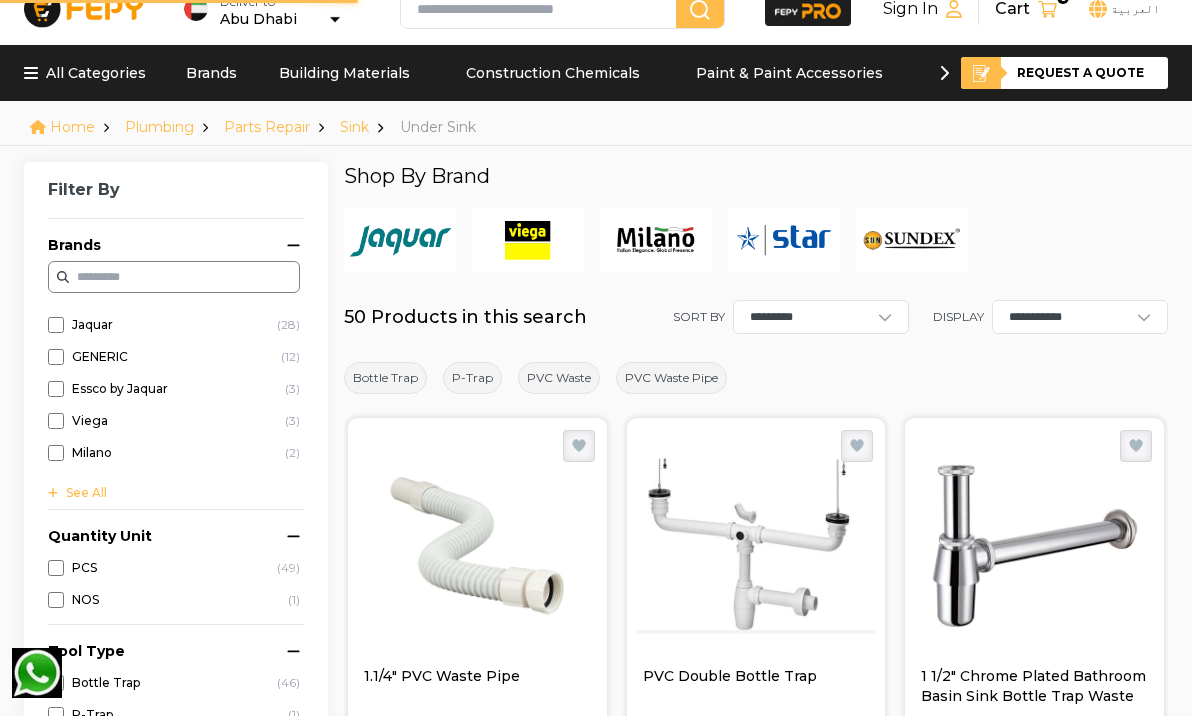 scroll, scrollTop: 0, scrollLeft: 0, axis: both 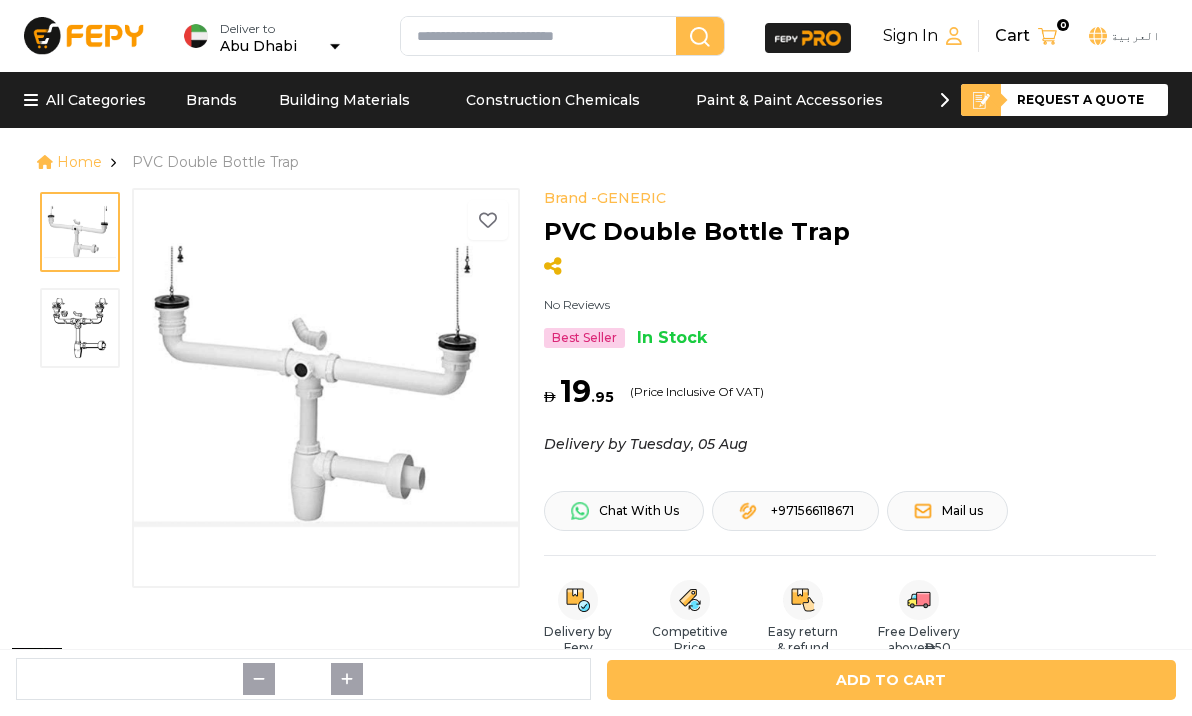 click at bounding box center [80, 328] 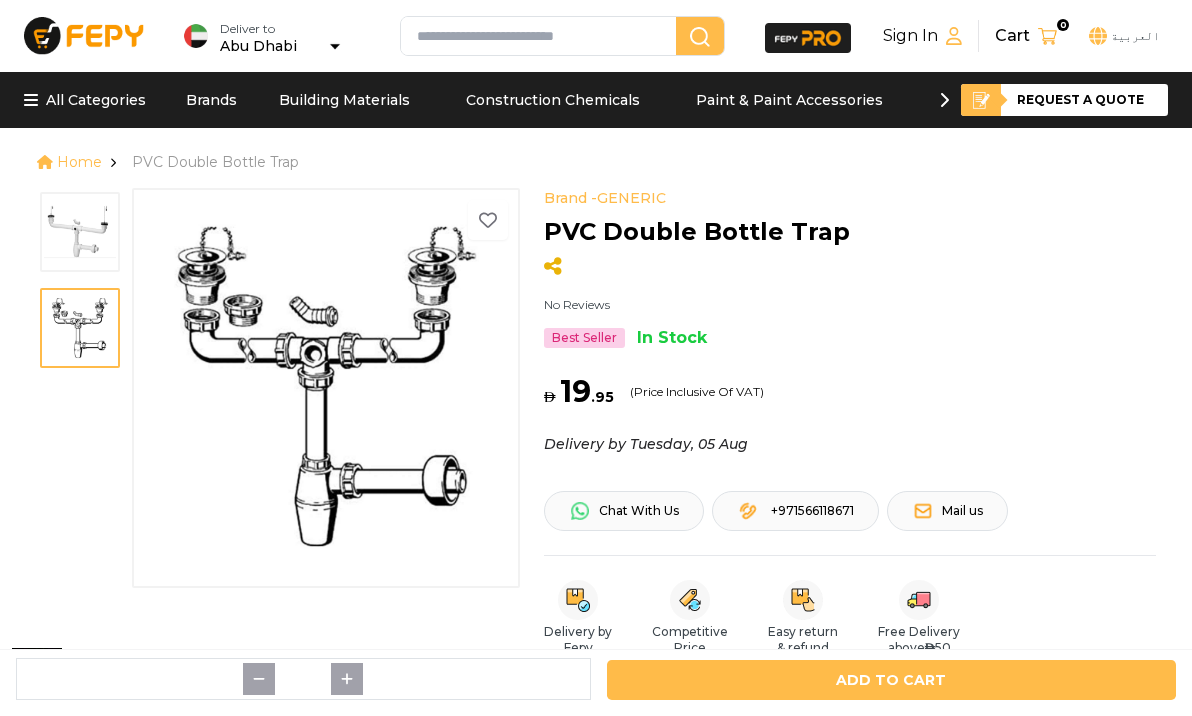 click at bounding box center (80, 232) 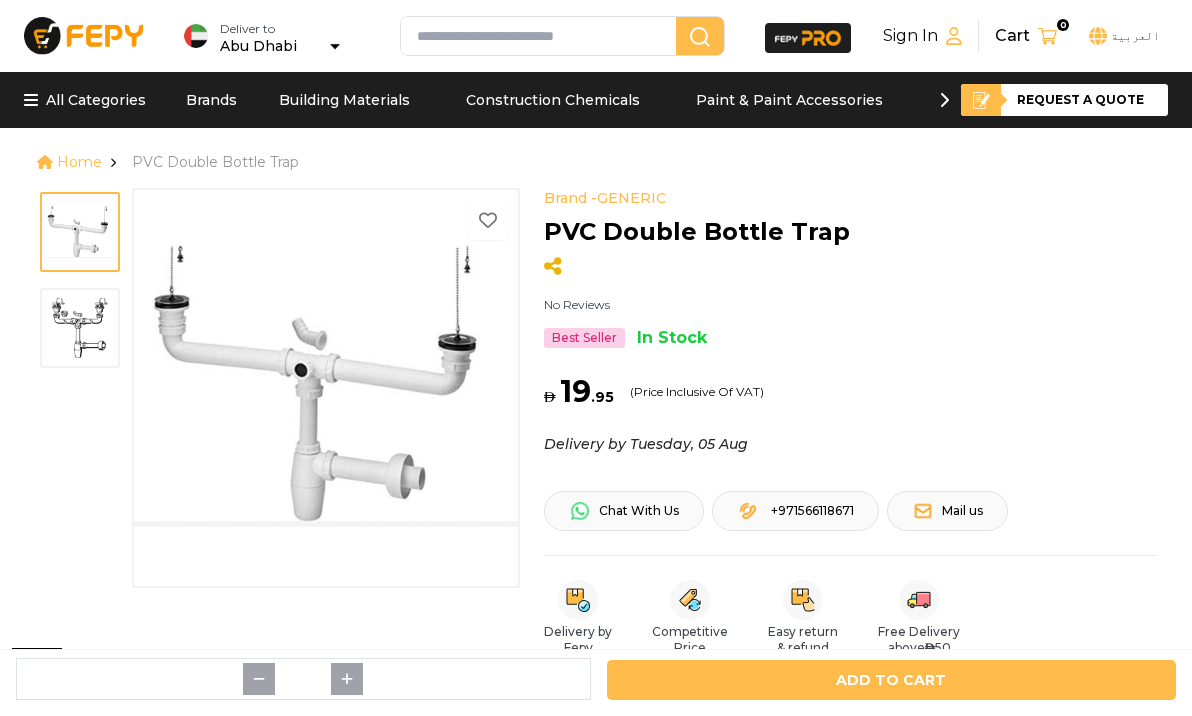 click at bounding box center [80, 328] 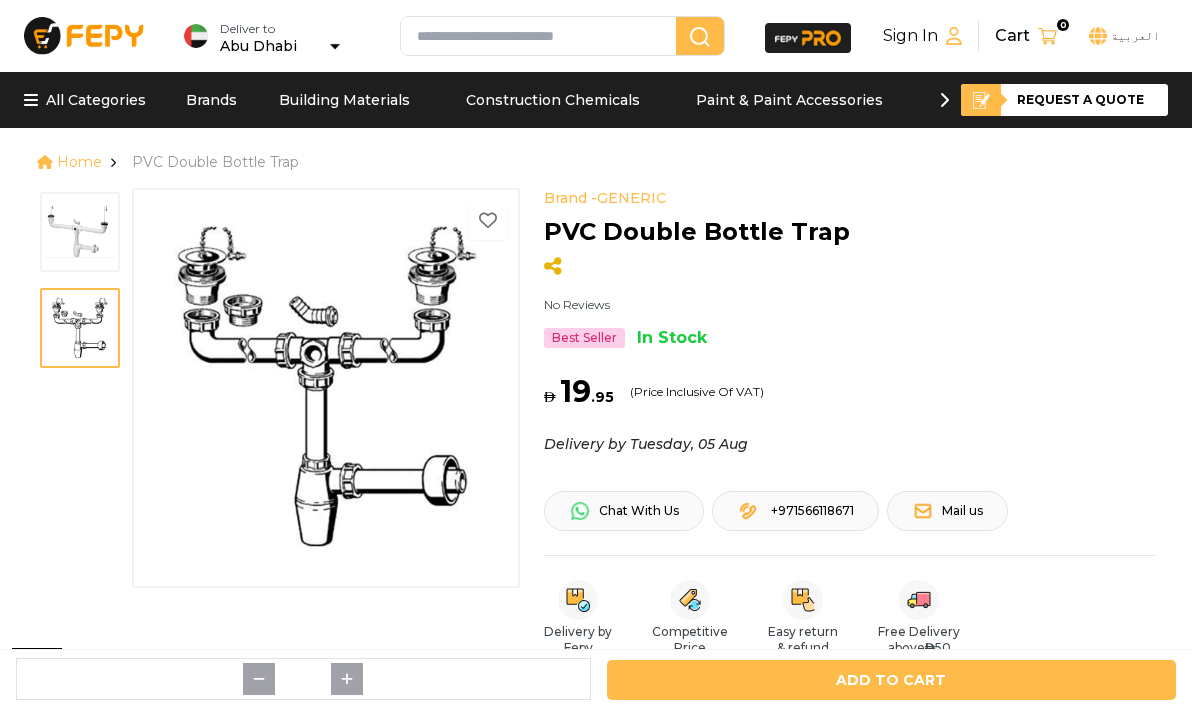 click at bounding box center [80, 232] 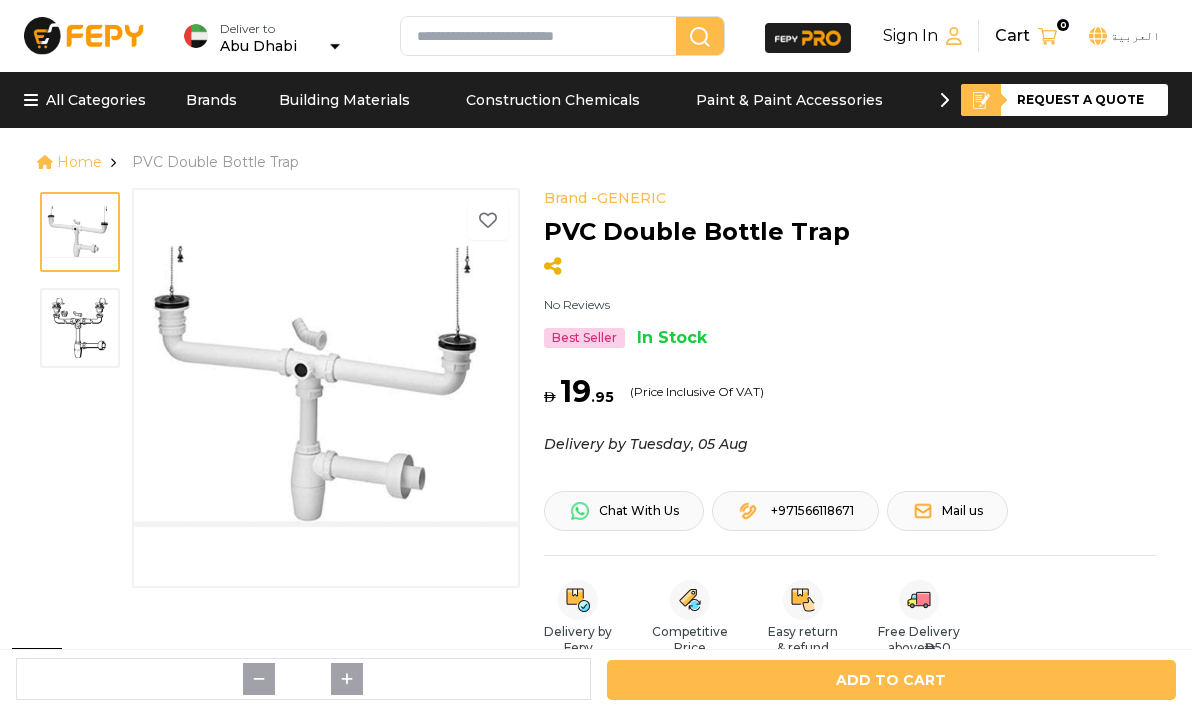 click at bounding box center (80, 328) 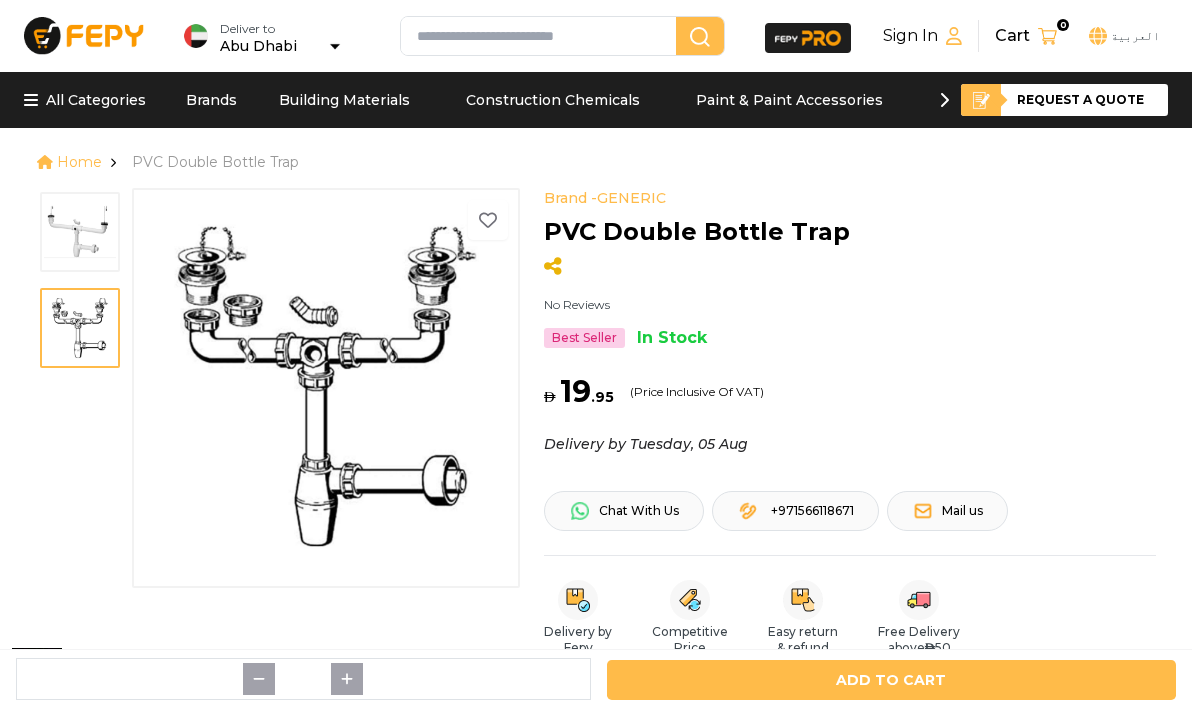 click at bounding box center [80, 232] 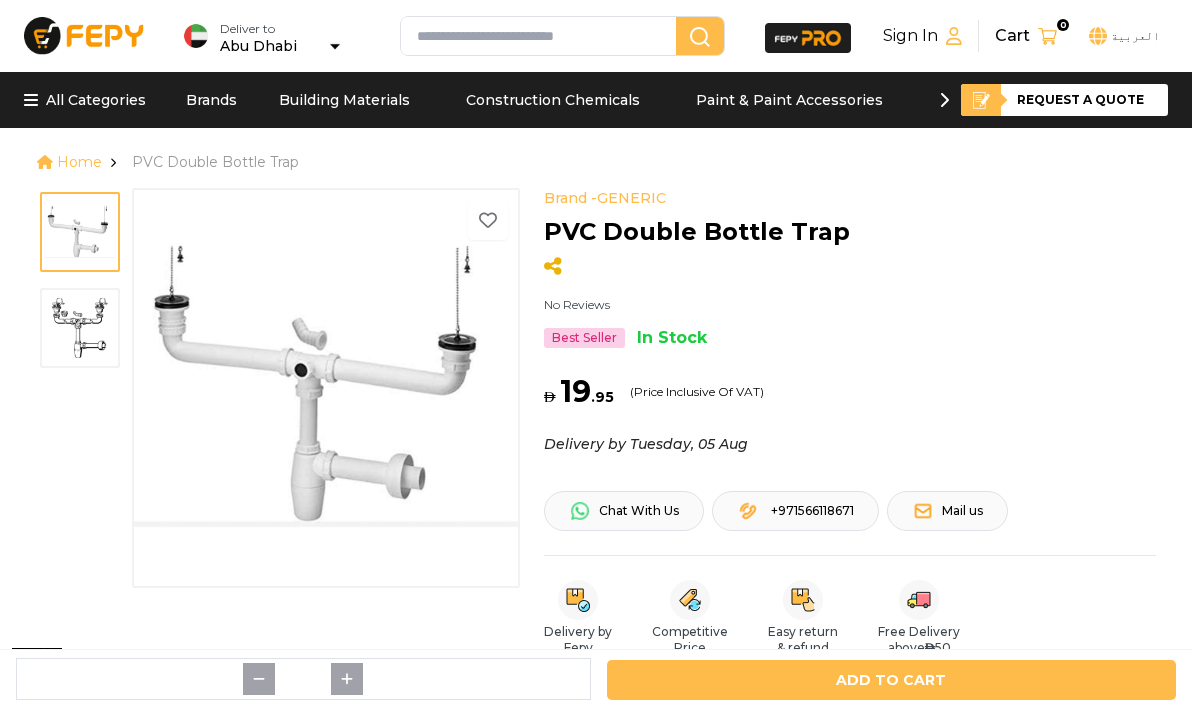 click on "1 2" at bounding box center [278, 388] 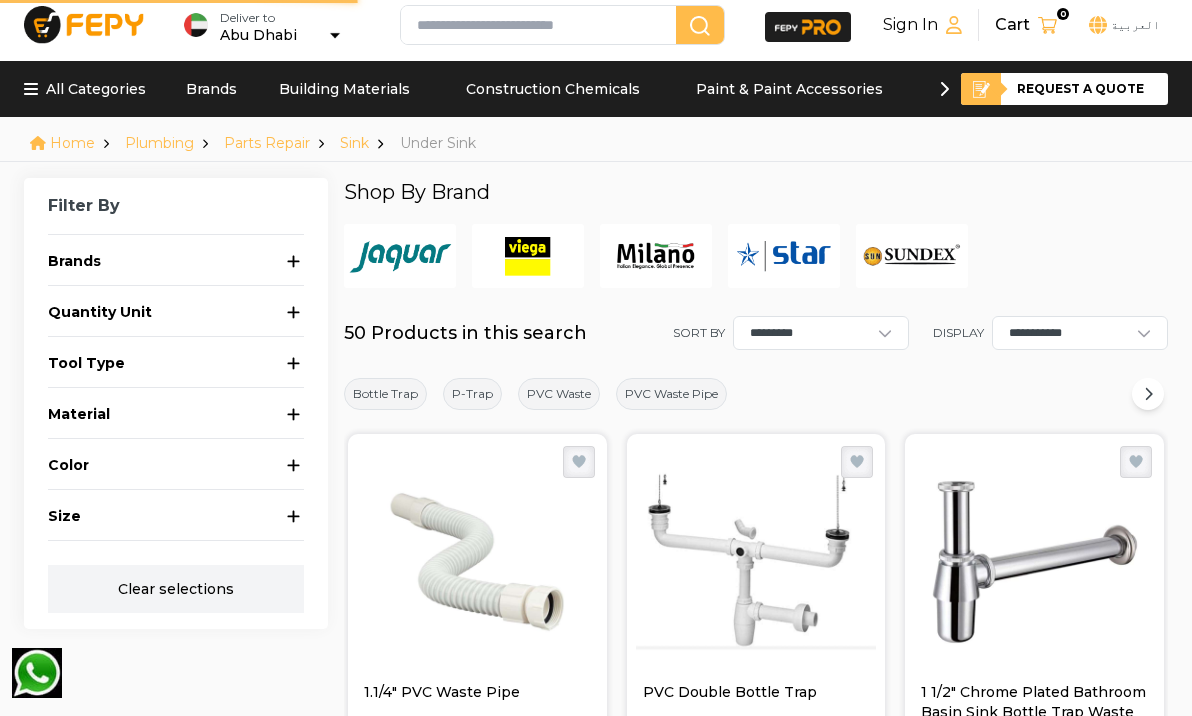 scroll, scrollTop: 4, scrollLeft: 0, axis: vertical 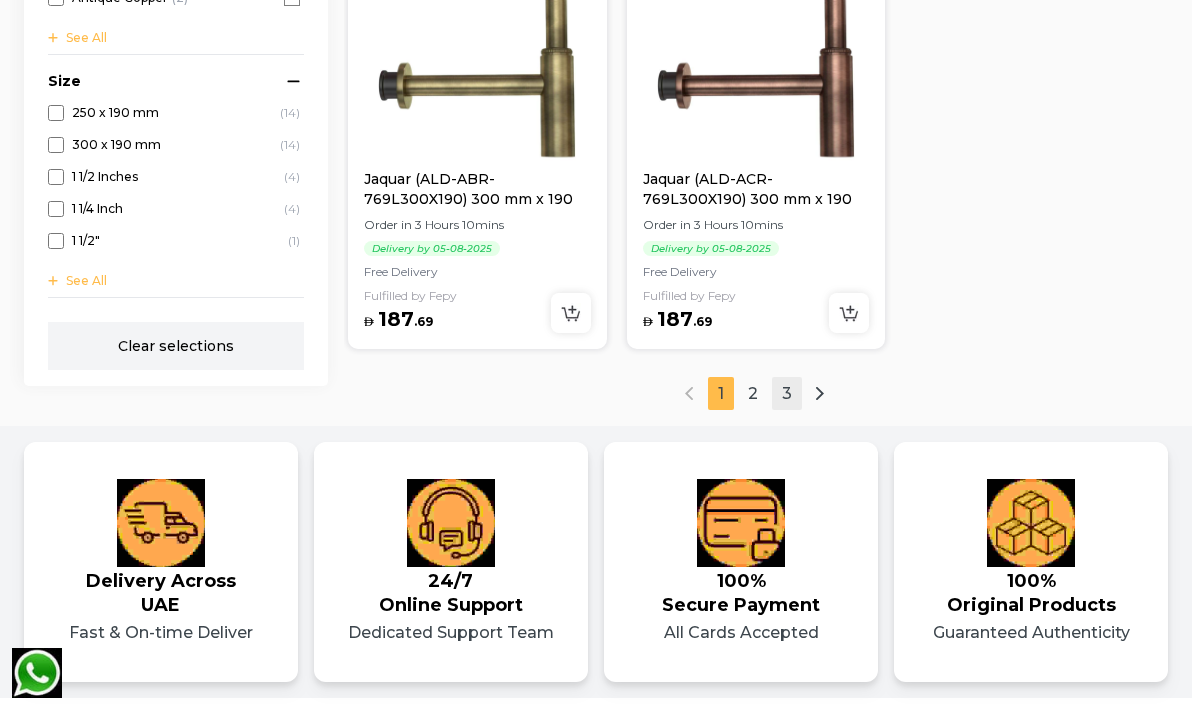 click on "3" at bounding box center (787, 393) 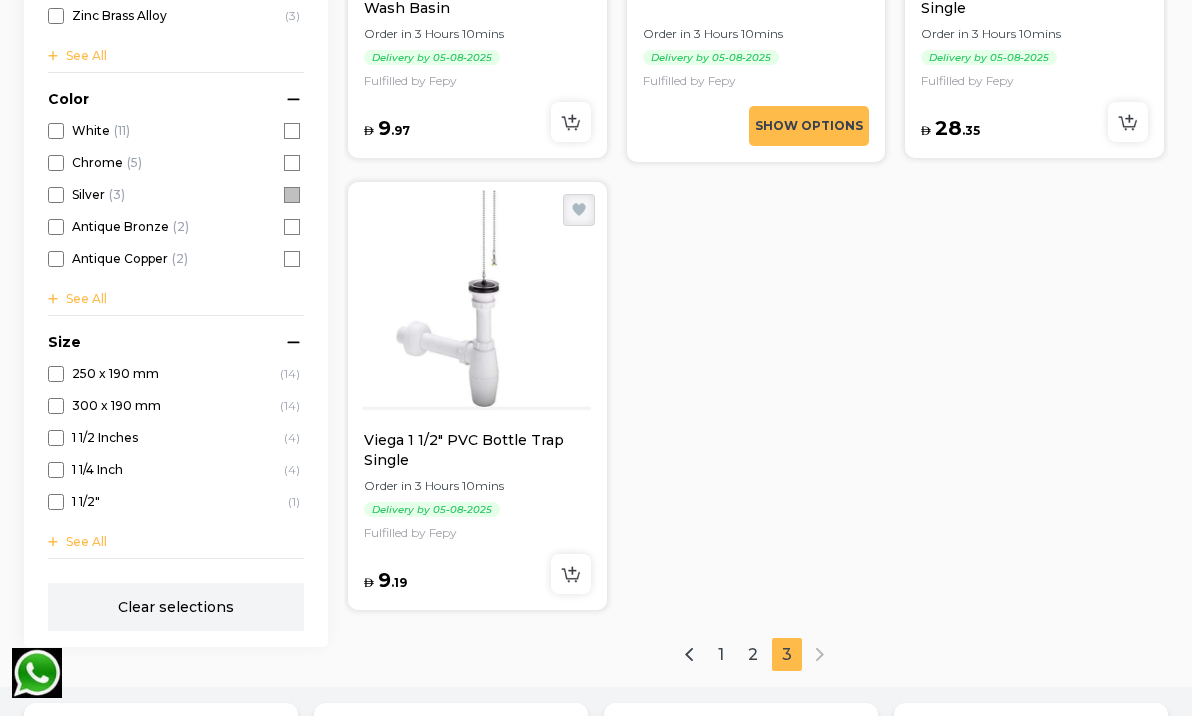 scroll, scrollTop: 1616, scrollLeft: 0, axis: vertical 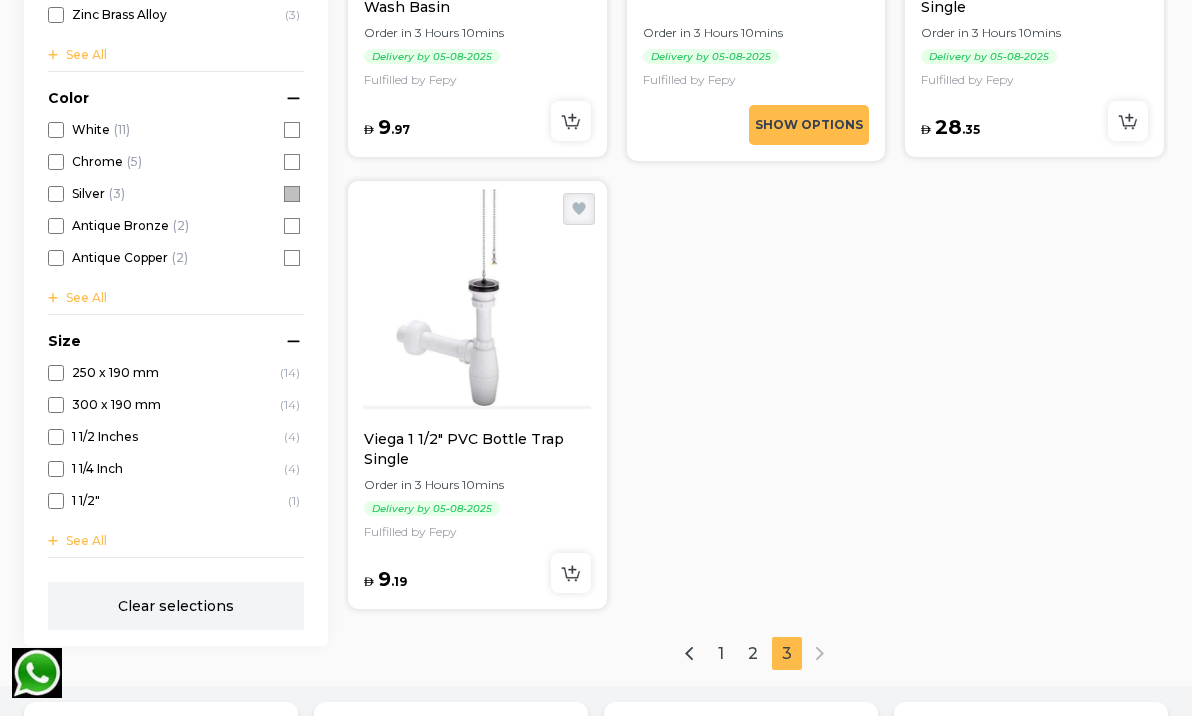 click at bounding box center (820, 653) 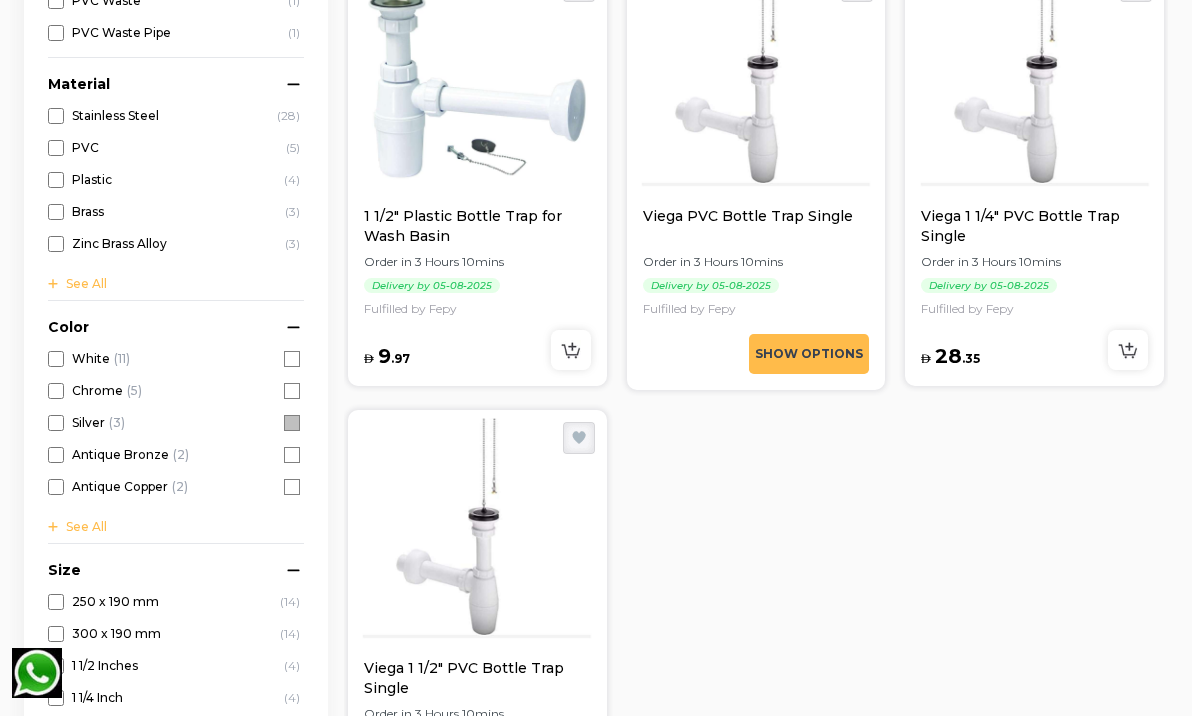 scroll, scrollTop: 1372, scrollLeft: 0, axis: vertical 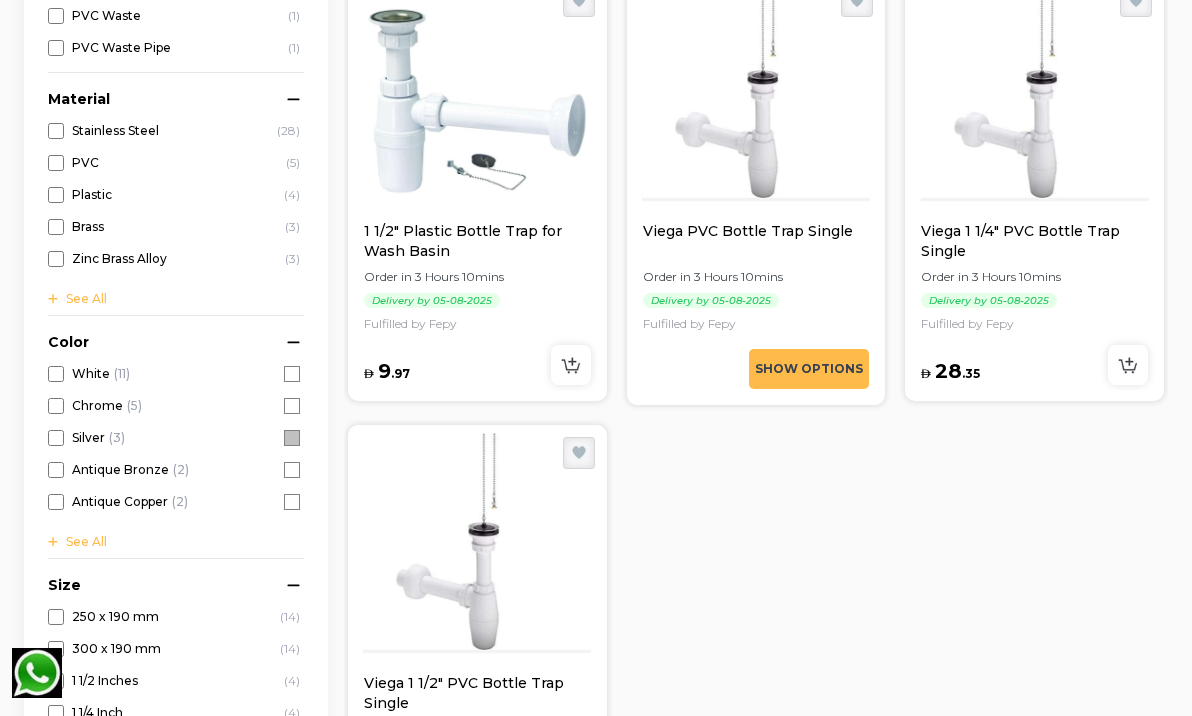 click at bounding box center (1034, 101) 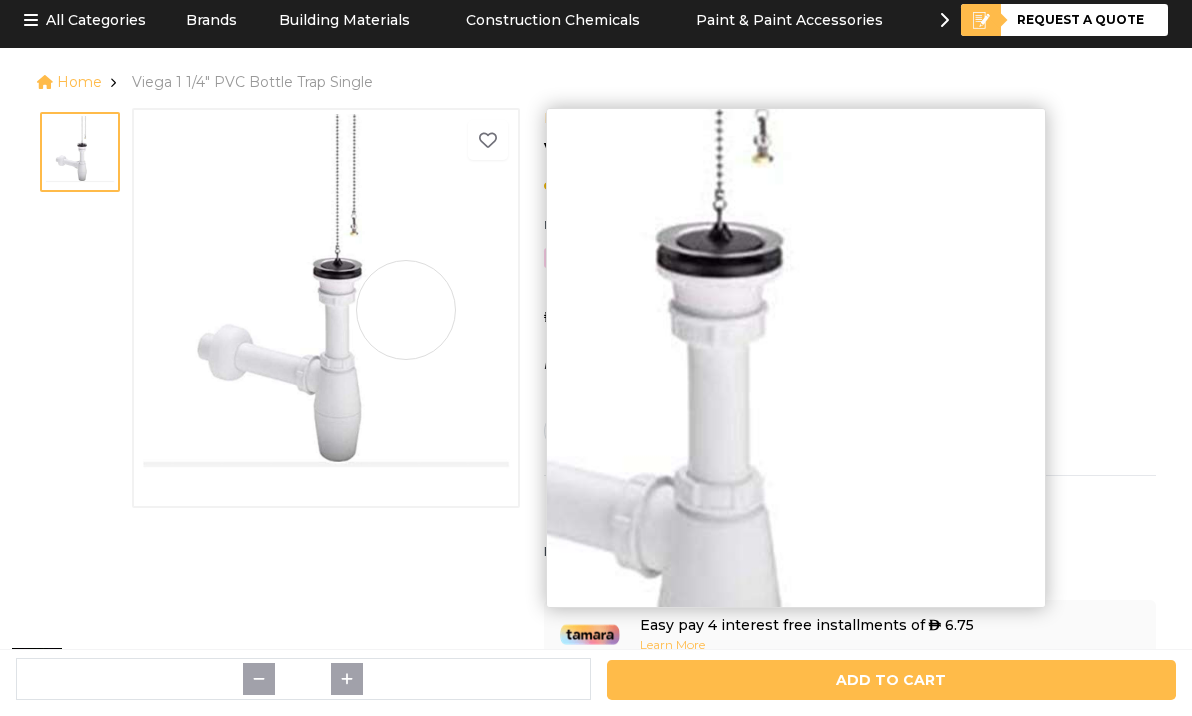 scroll, scrollTop: 81, scrollLeft: 0, axis: vertical 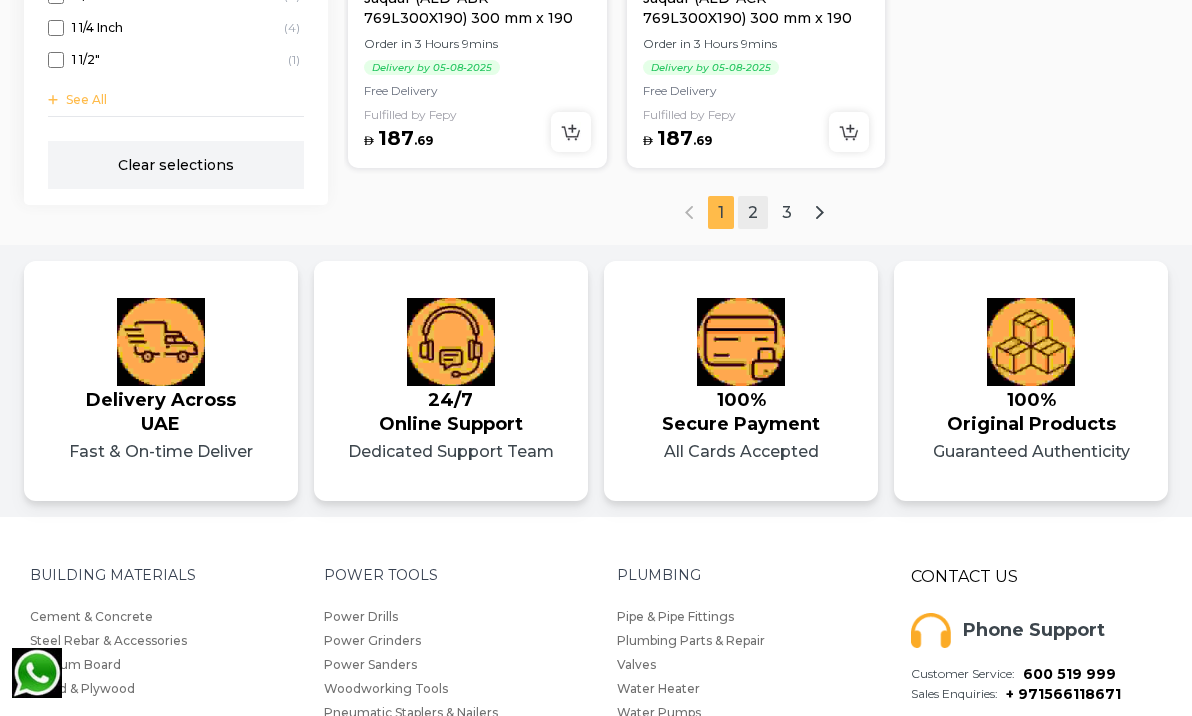 click on "2" at bounding box center [753, 212] 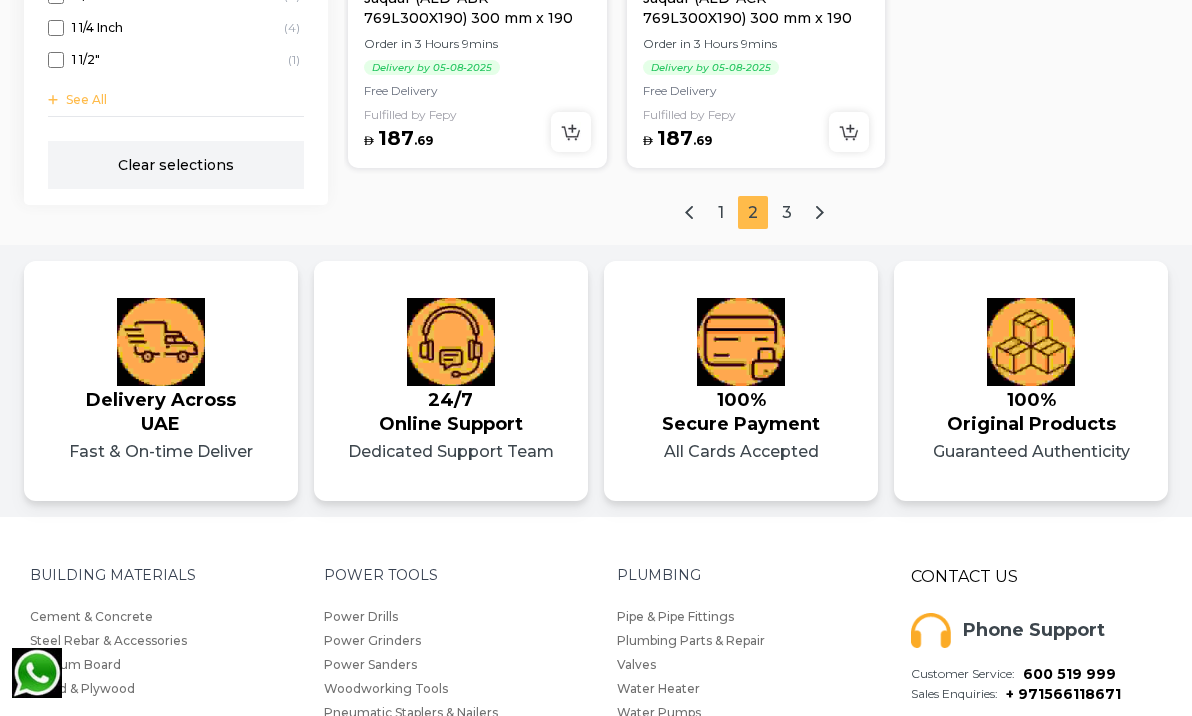 scroll, scrollTop: 0, scrollLeft: 0, axis: both 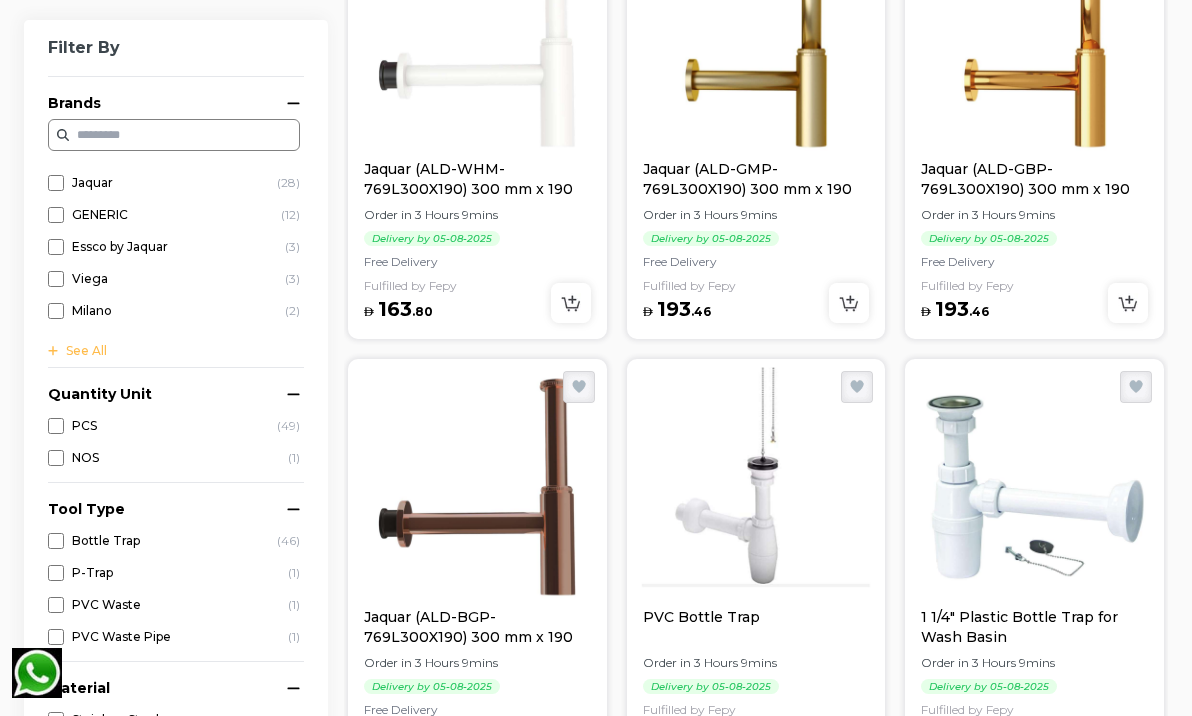 click at bounding box center [1034, 487] 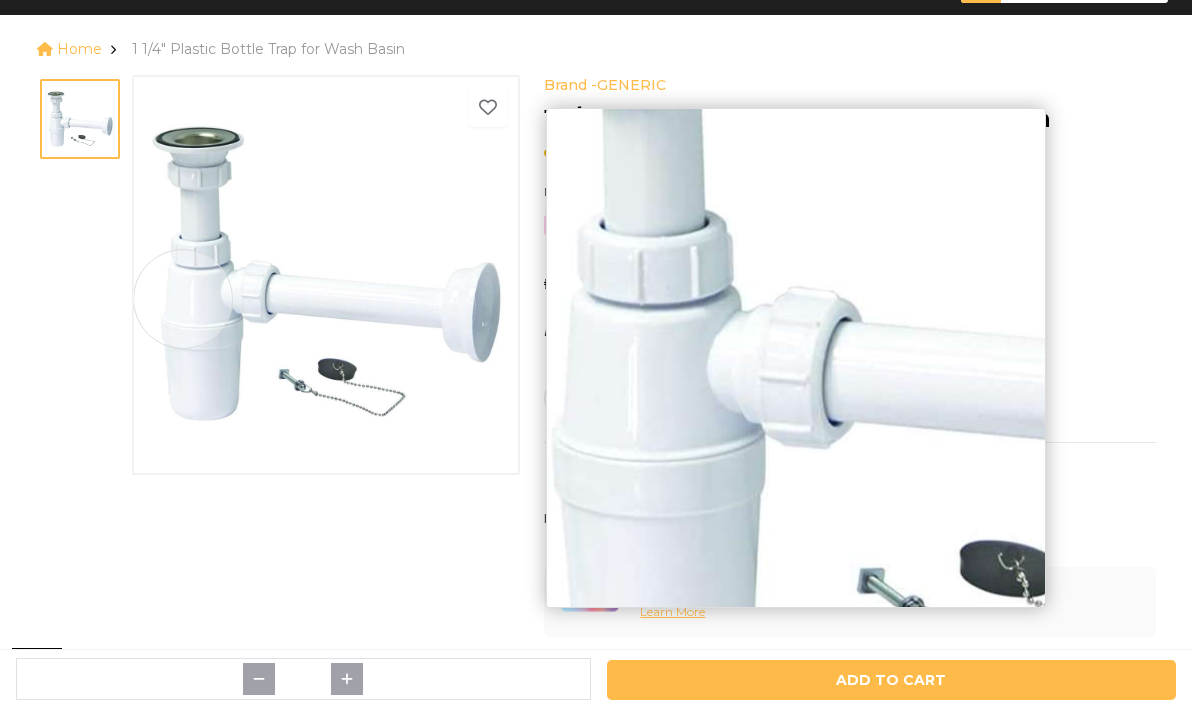 scroll, scrollTop: 116, scrollLeft: 0, axis: vertical 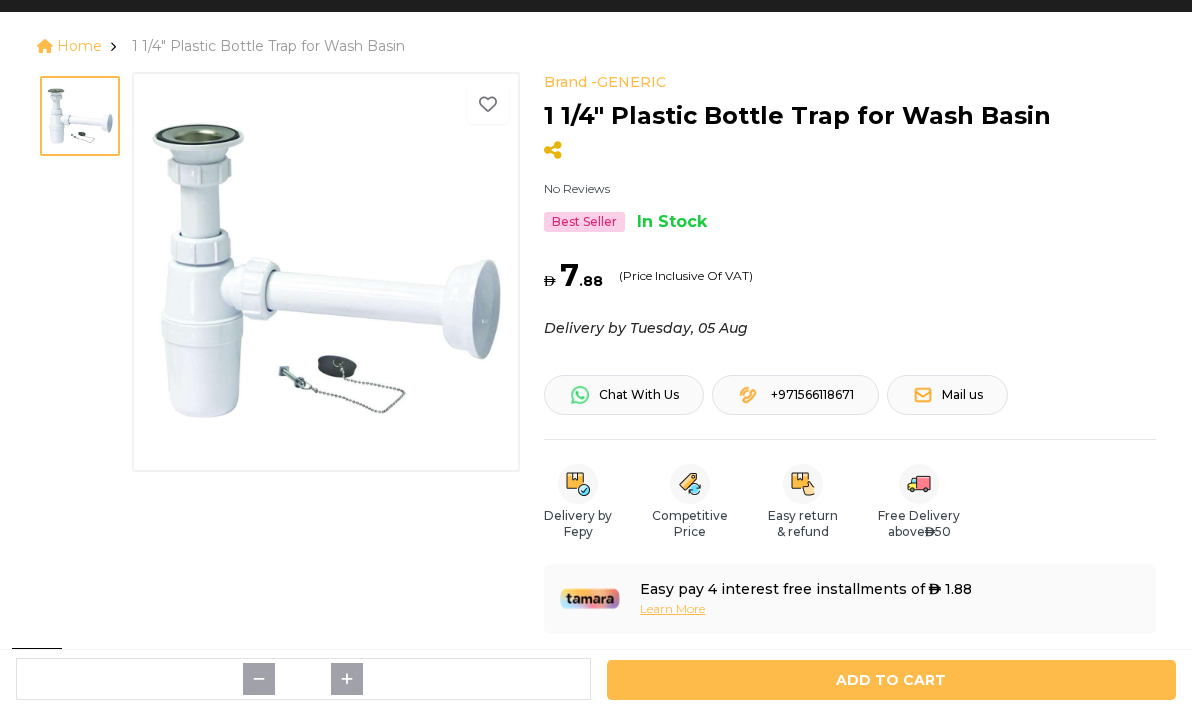 click on "Brand -  GENERIC No Reviews Best Seller In Stock" at bounding box center [278, 435] 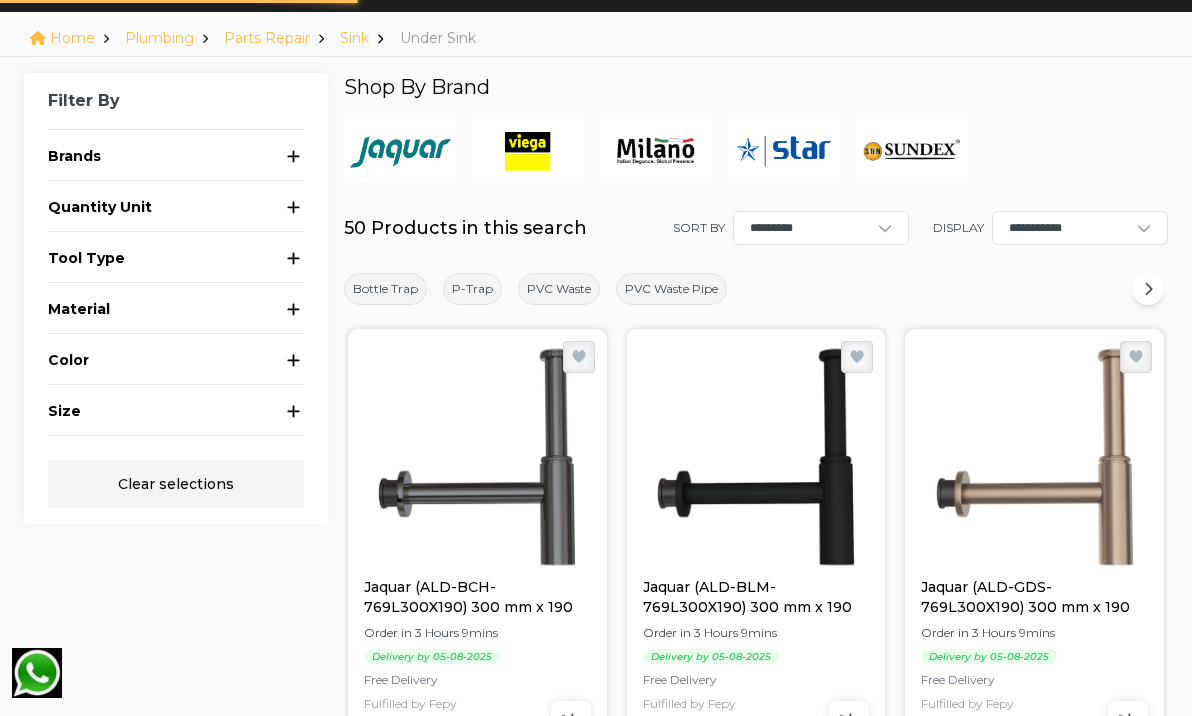 scroll, scrollTop: 14, scrollLeft: 0, axis: vertical 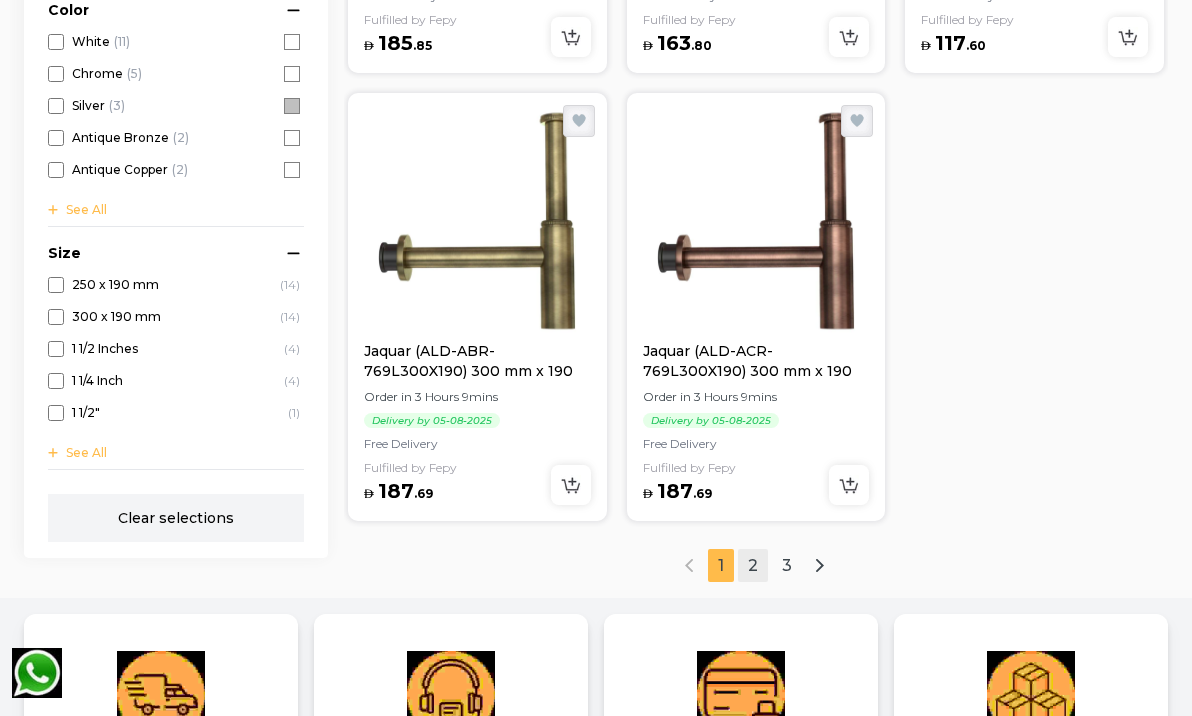 click on "2" at bounding box center (753, 565) 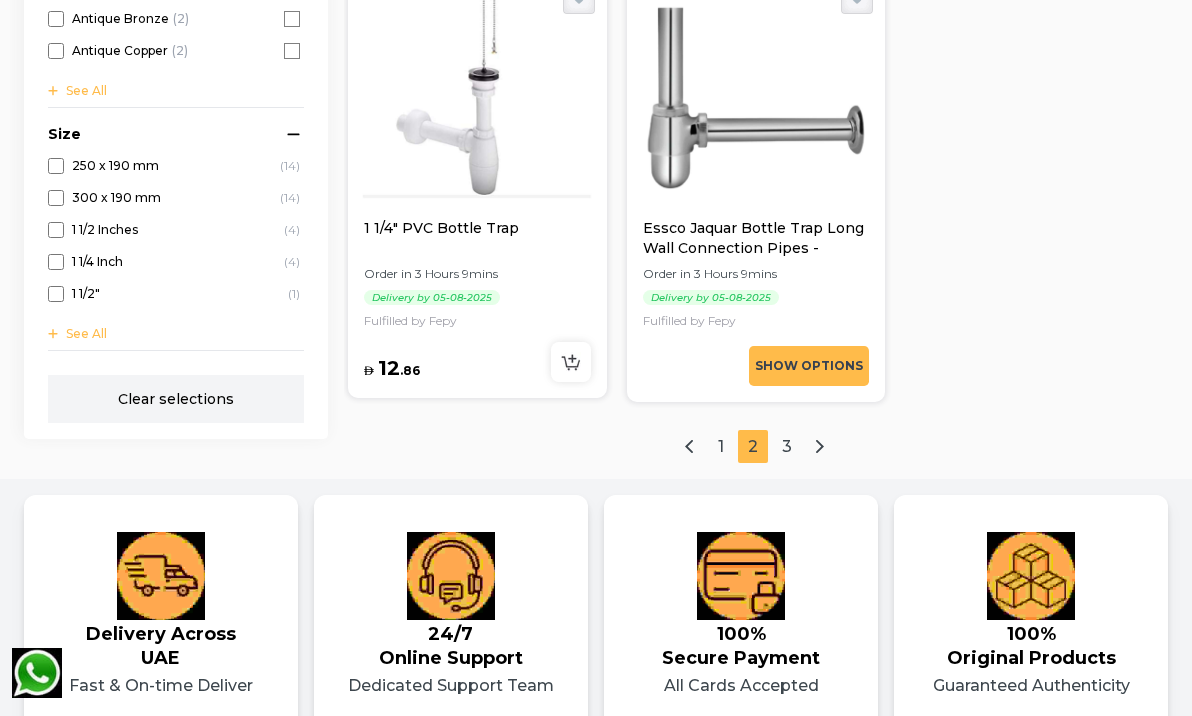 scroll, scrollTop: 3232, scrollLeft: 0, axis: vertical 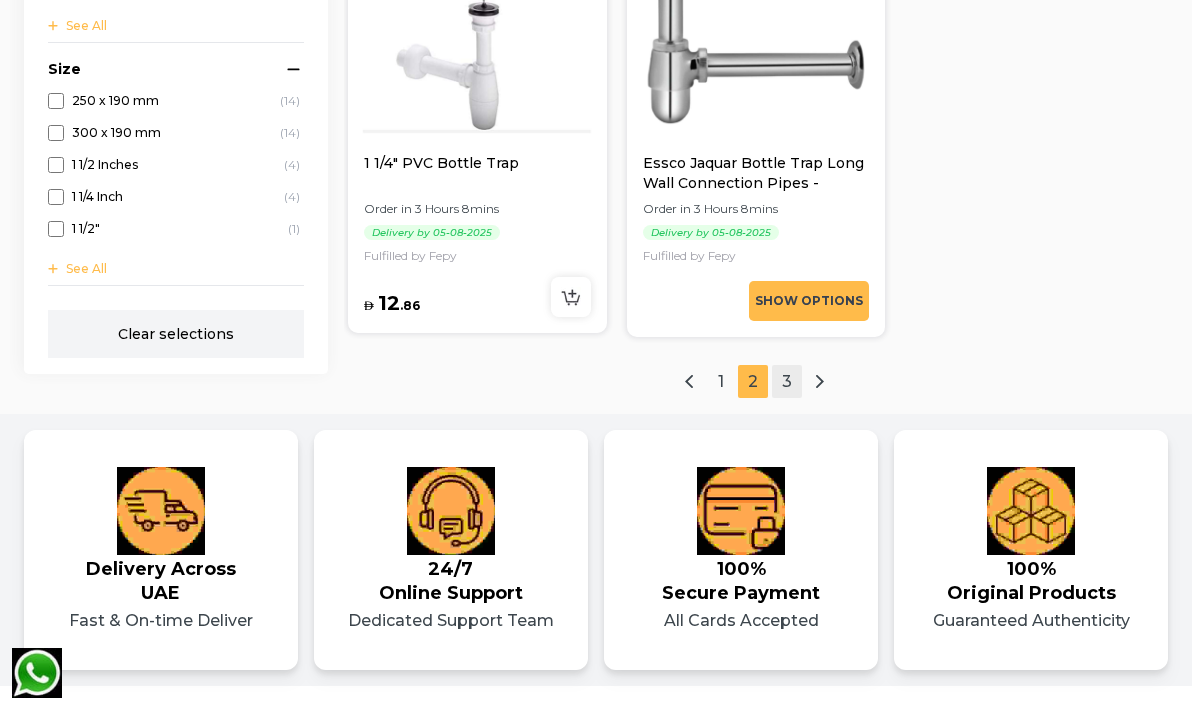 click on "3" at bounding box center [787, 381] 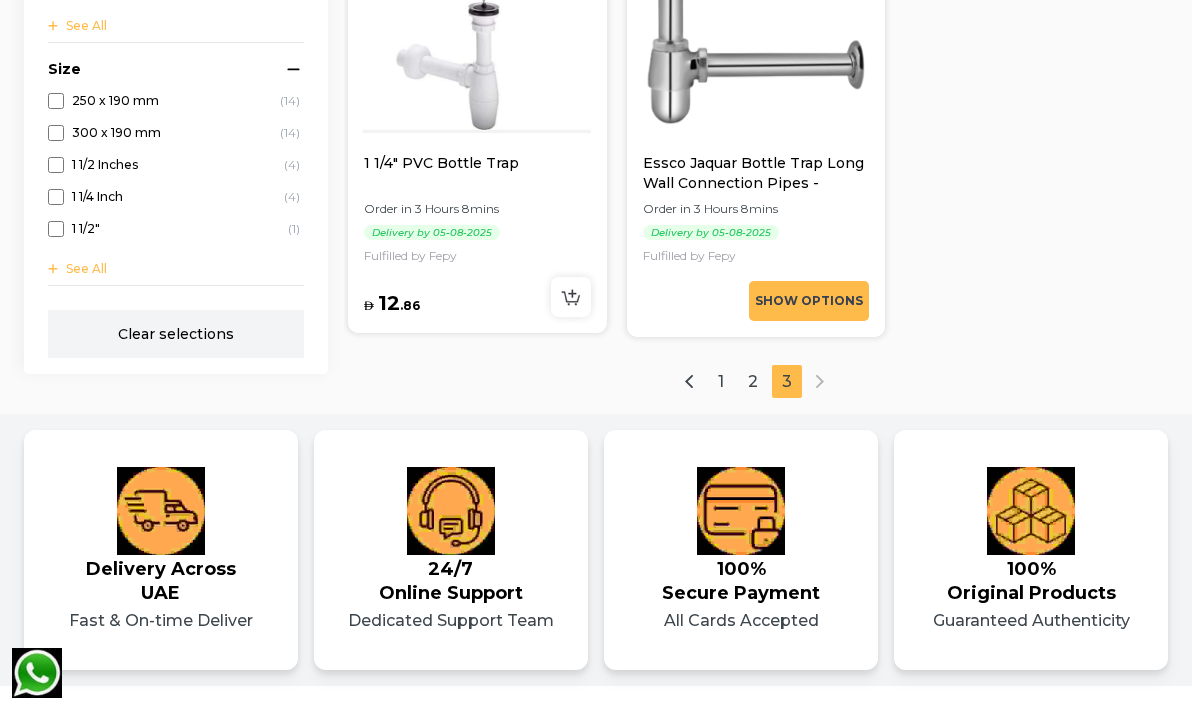 scroll, scrollTop: 0, scrollLeft: 0, axis: both 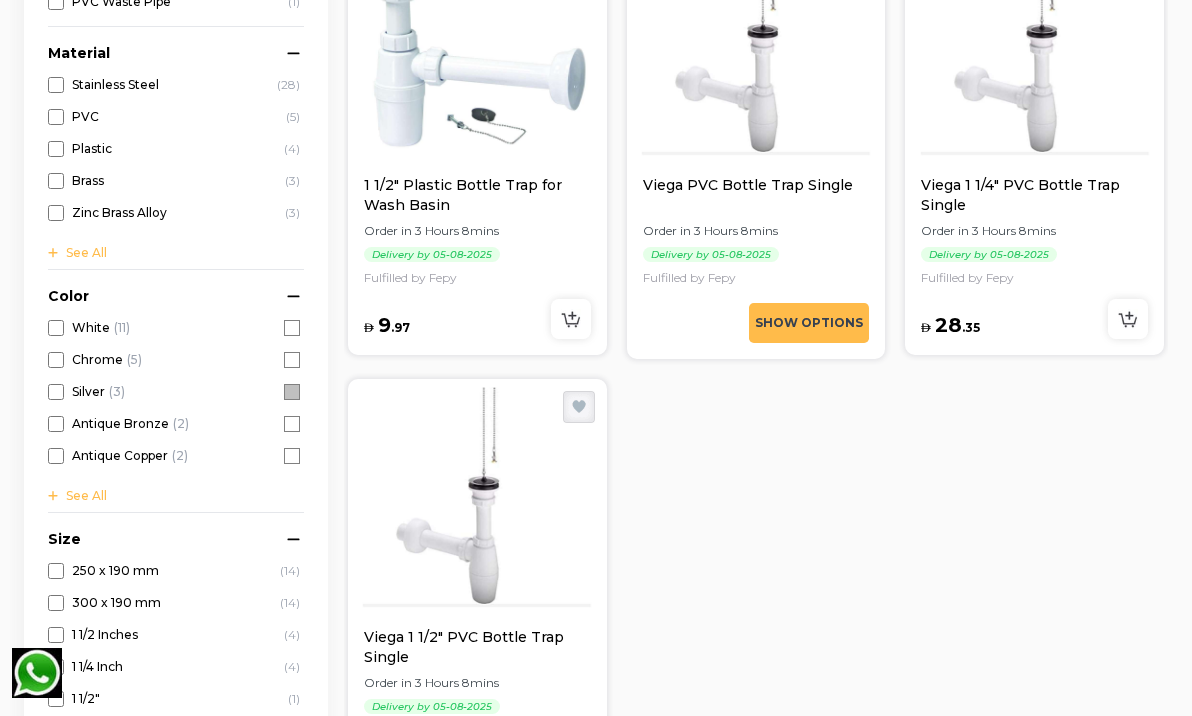 click at bounding box center (1034, 55) 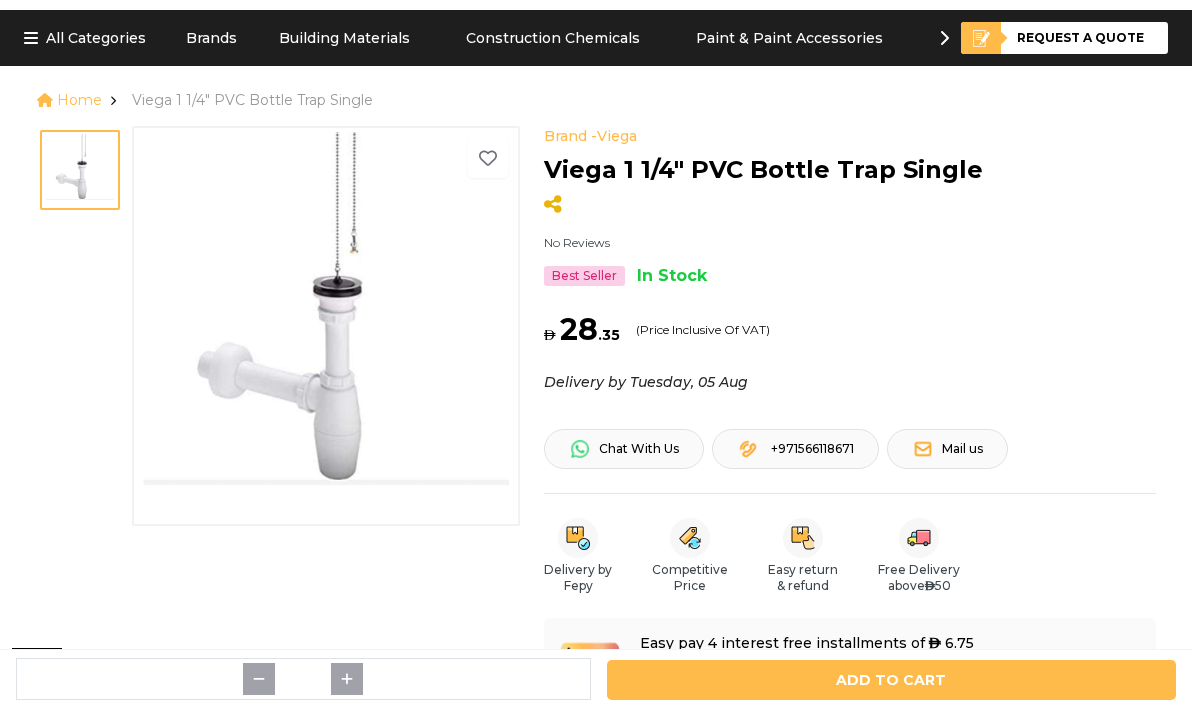 scroll, scrollTop: 67, scrollLeft: 0, axis: vertical 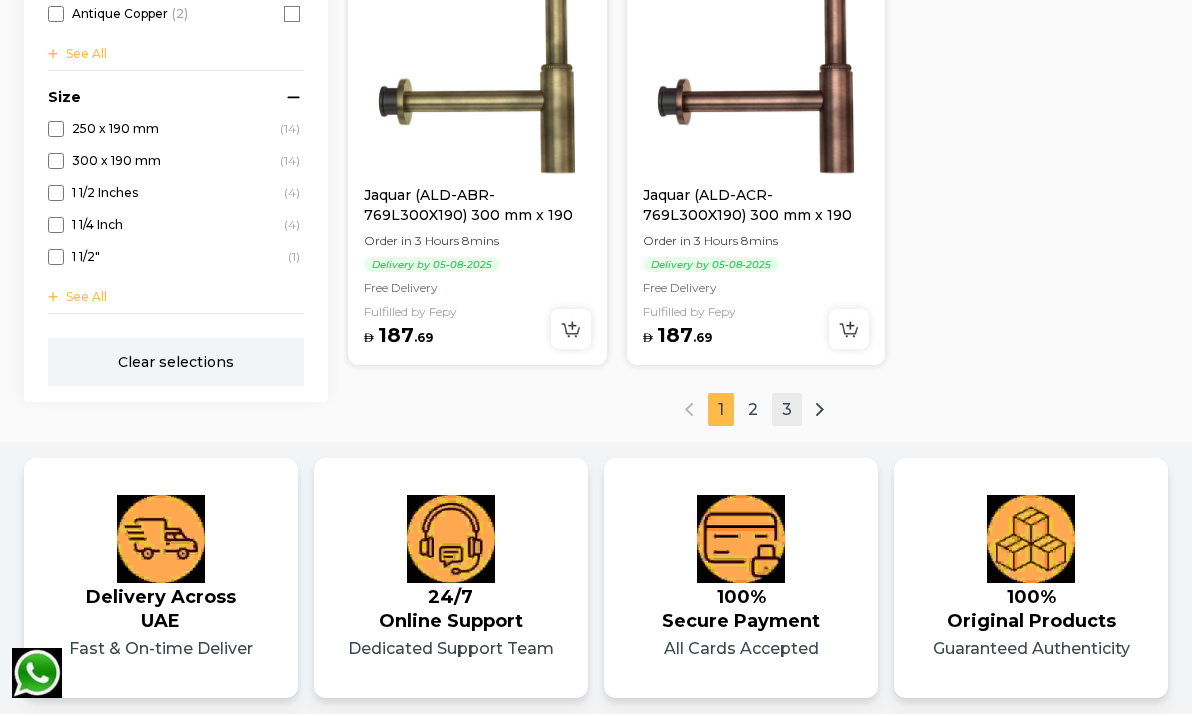 click on "3" at bounding box center [787, 409] 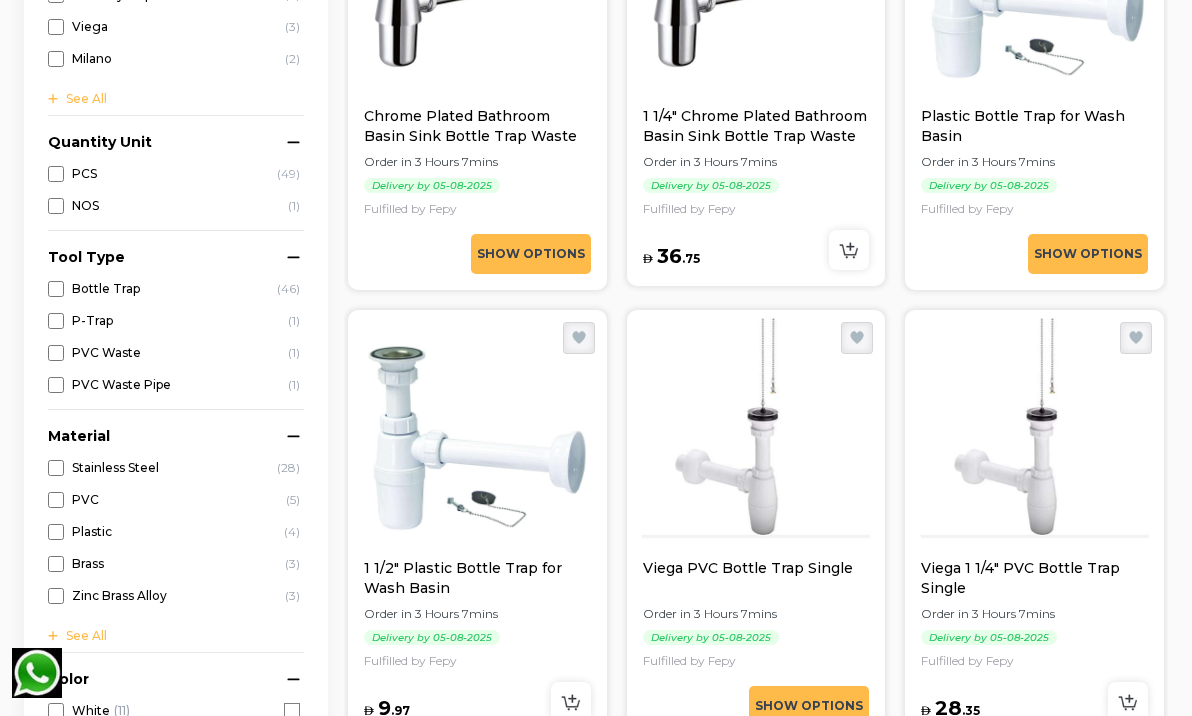 scroll, scrollTop: 1037, scrollLeft: 0, axis: vertical 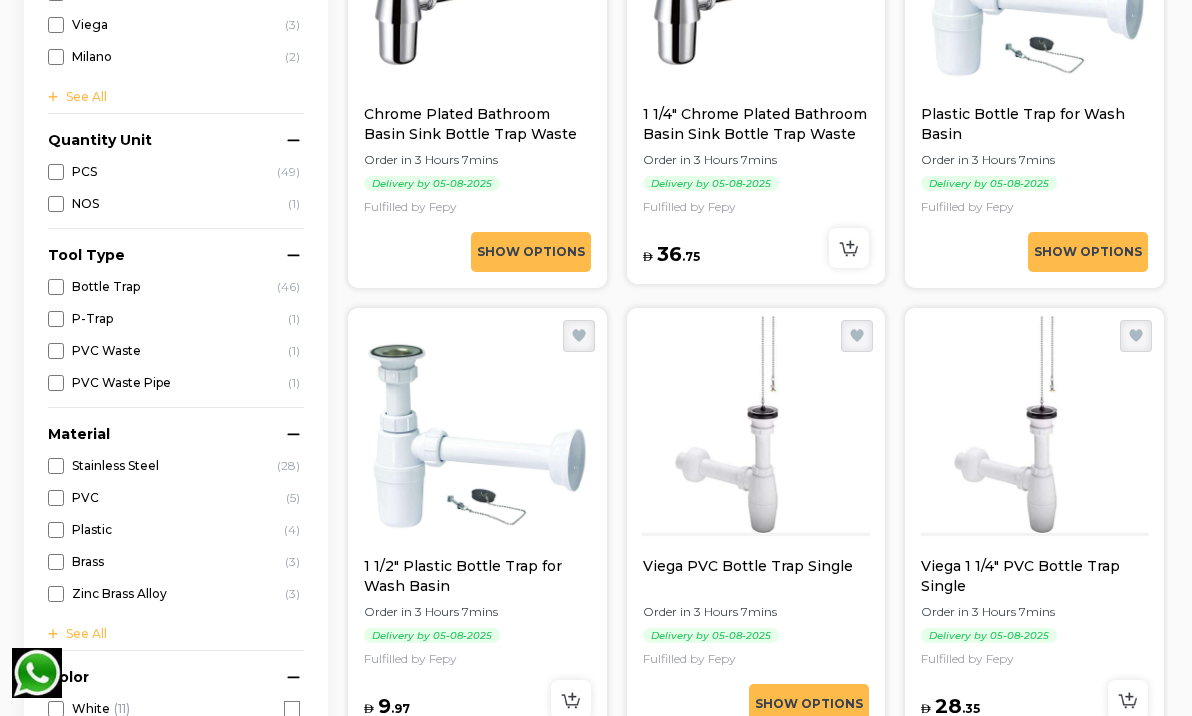 click at bounding box center (1034, 436) 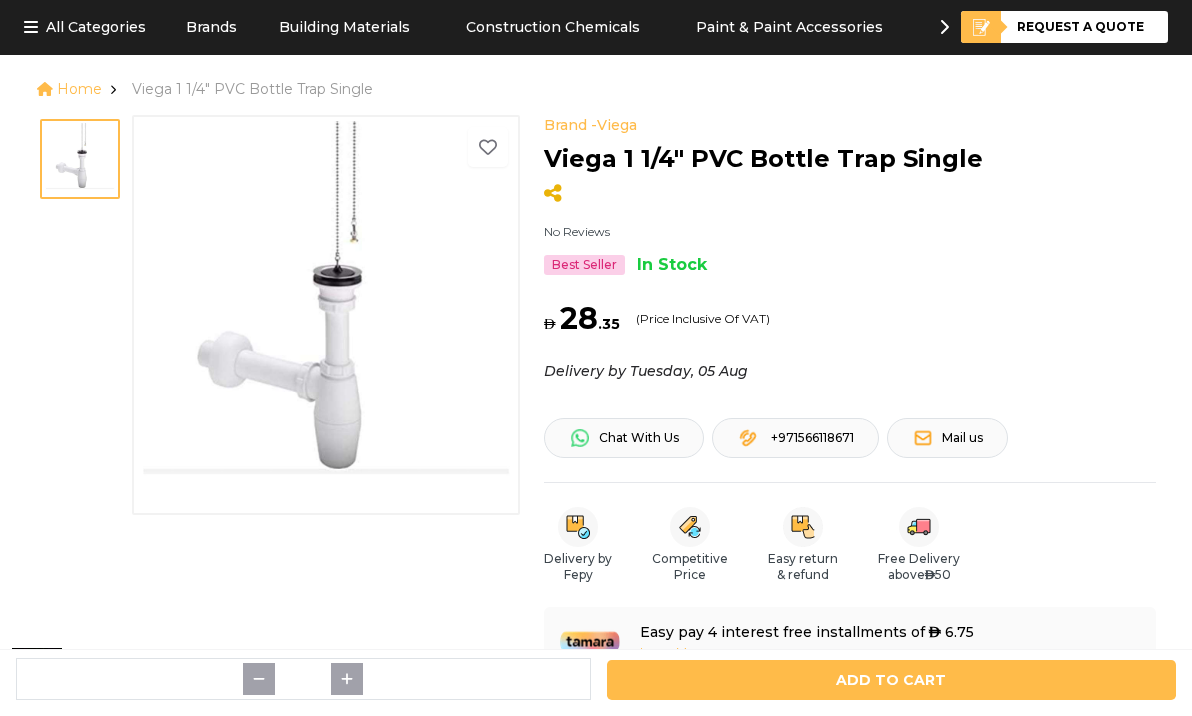 scroll, scrollTop: 77, scrollLeft: 0, axis: vertical 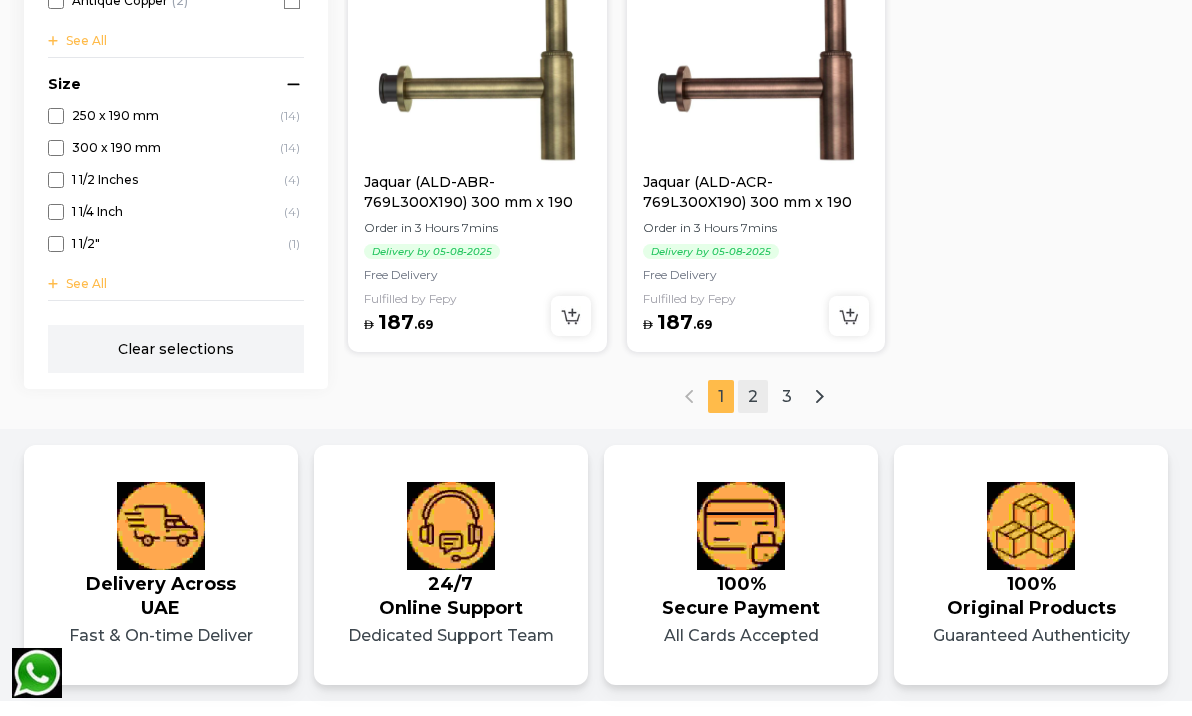 click on "2" at bounding box center (753, 396) 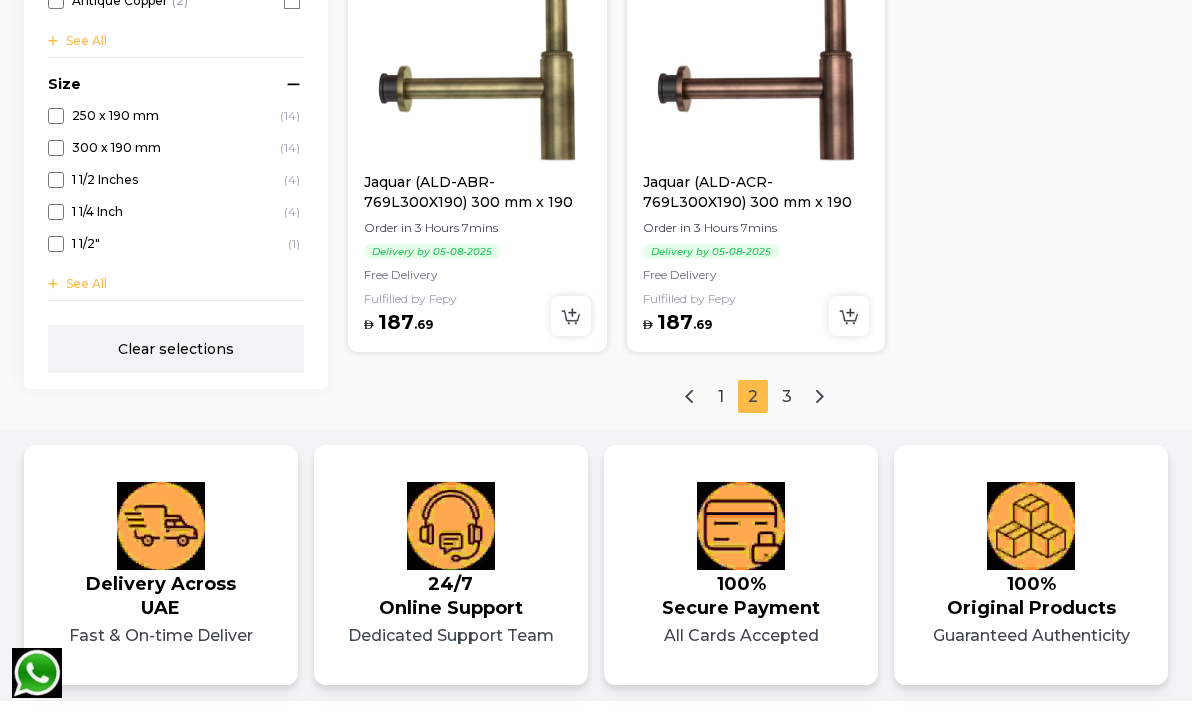 scroll, scrollTop: 3040, scrollLeft: 0, axis: vertical 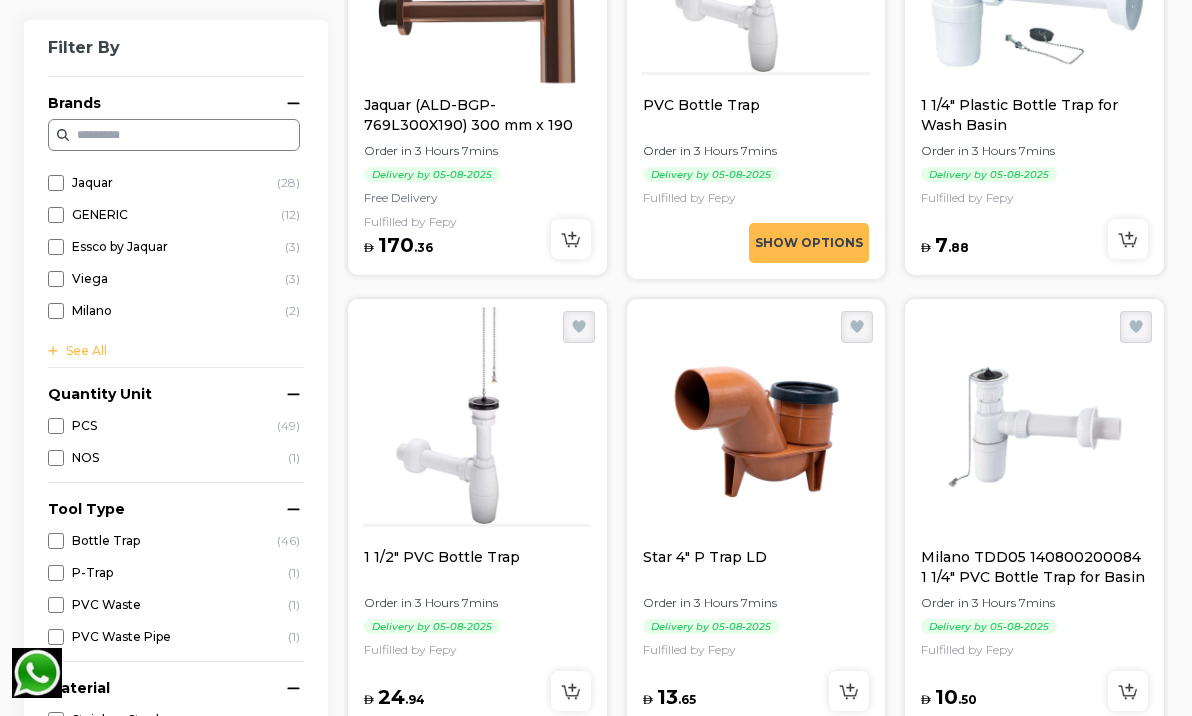 click at bounding box center [1034, 427] 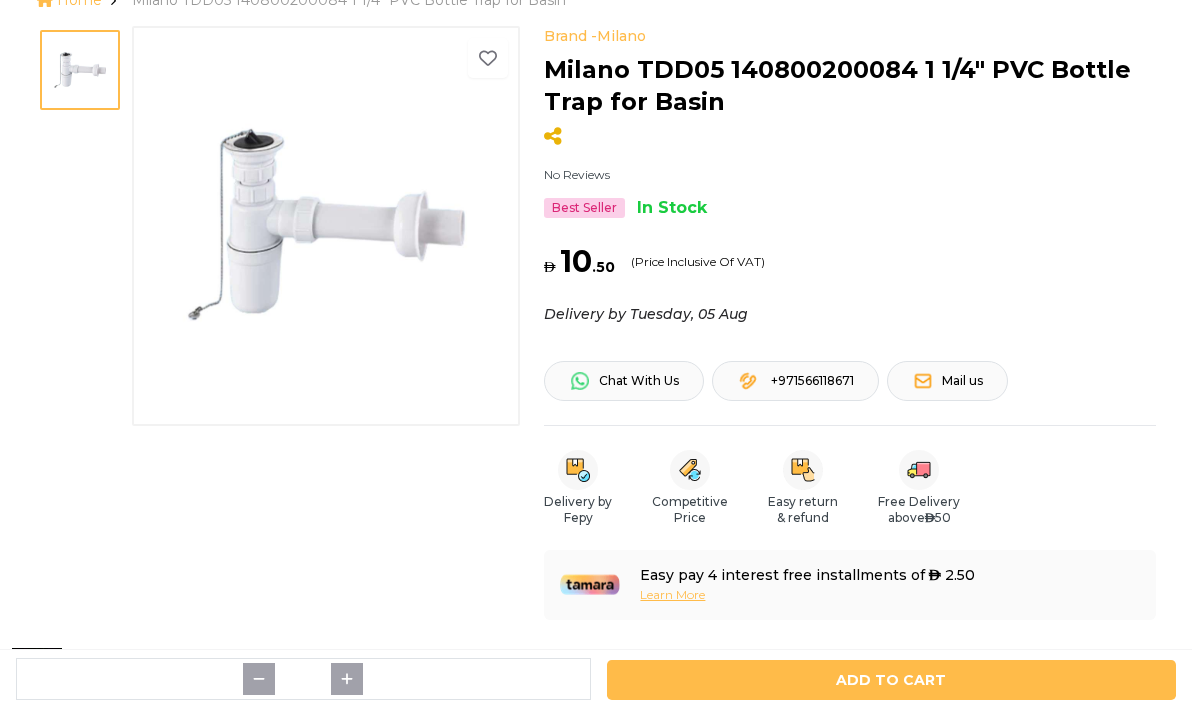 scroll, scrollTop: 161, scrollLeft: 0, axis: vertical 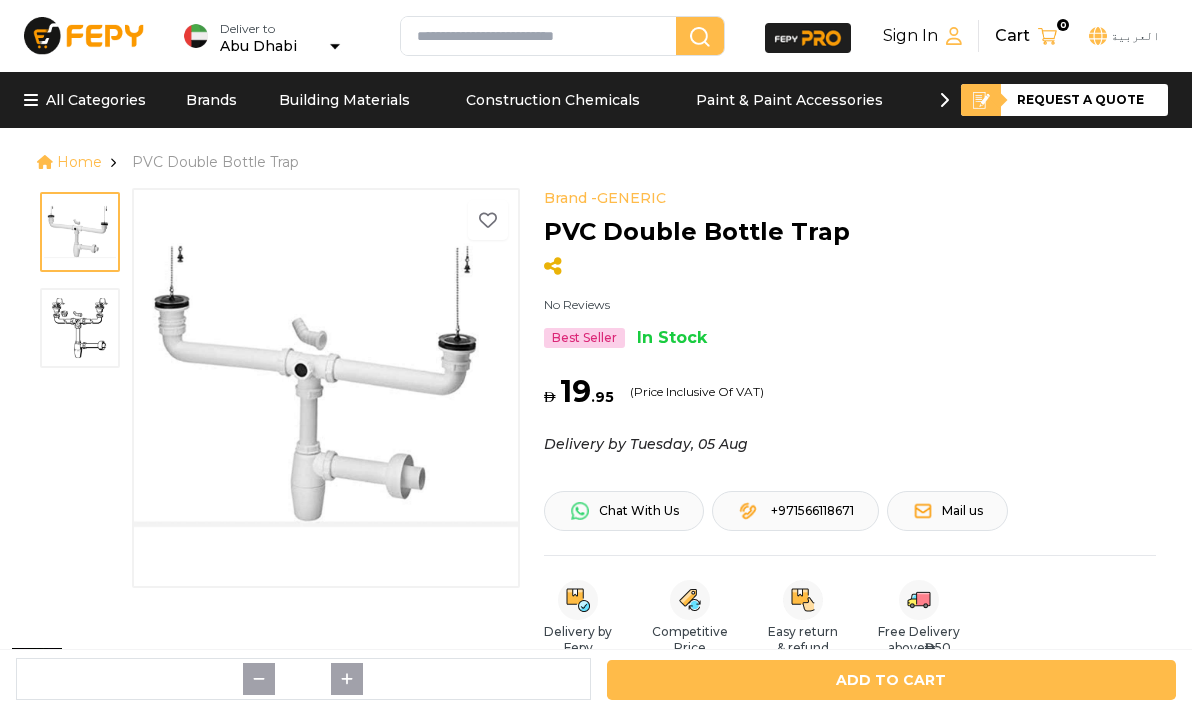 click at bounding box center [84, 280] 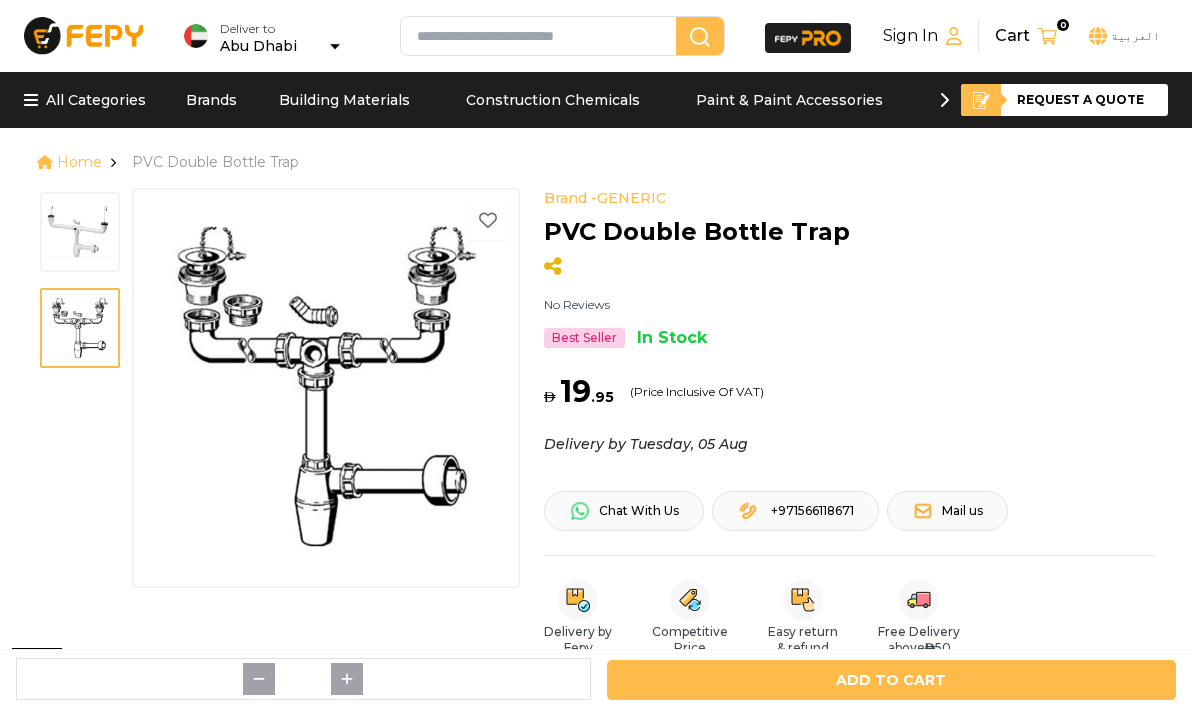 click at bounding box center [80, 232] 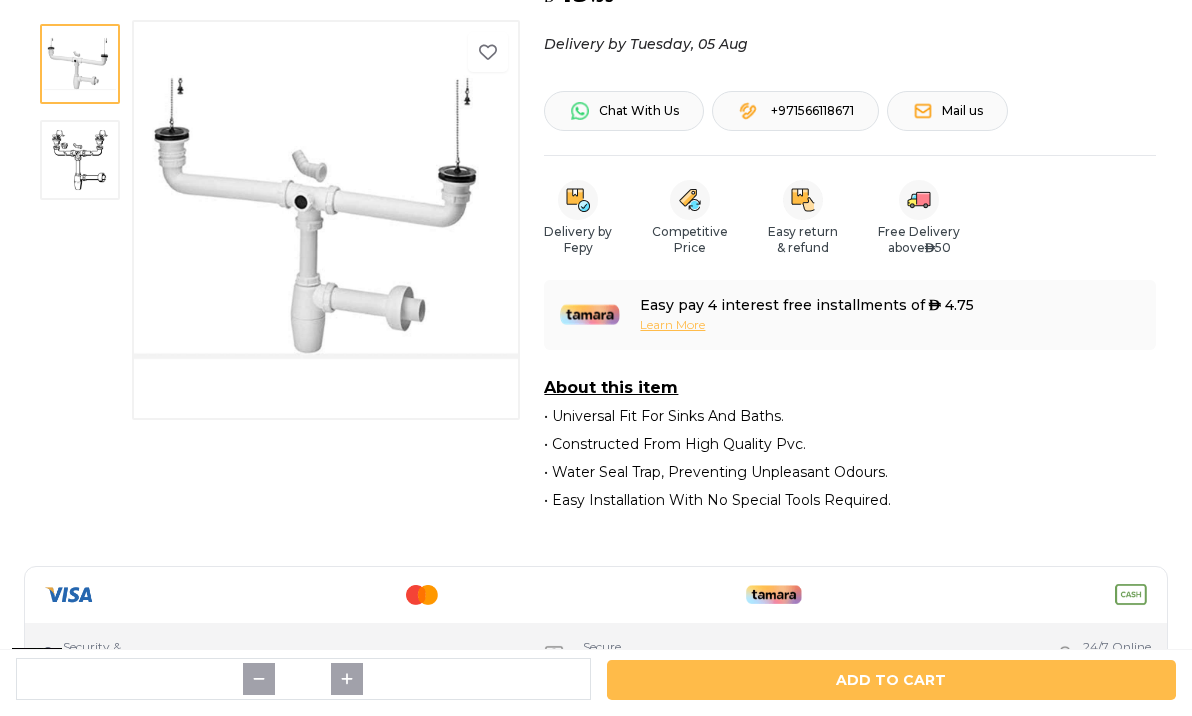 scroll, scrollTop: 354, scrollLeft: 0, axis: vertical 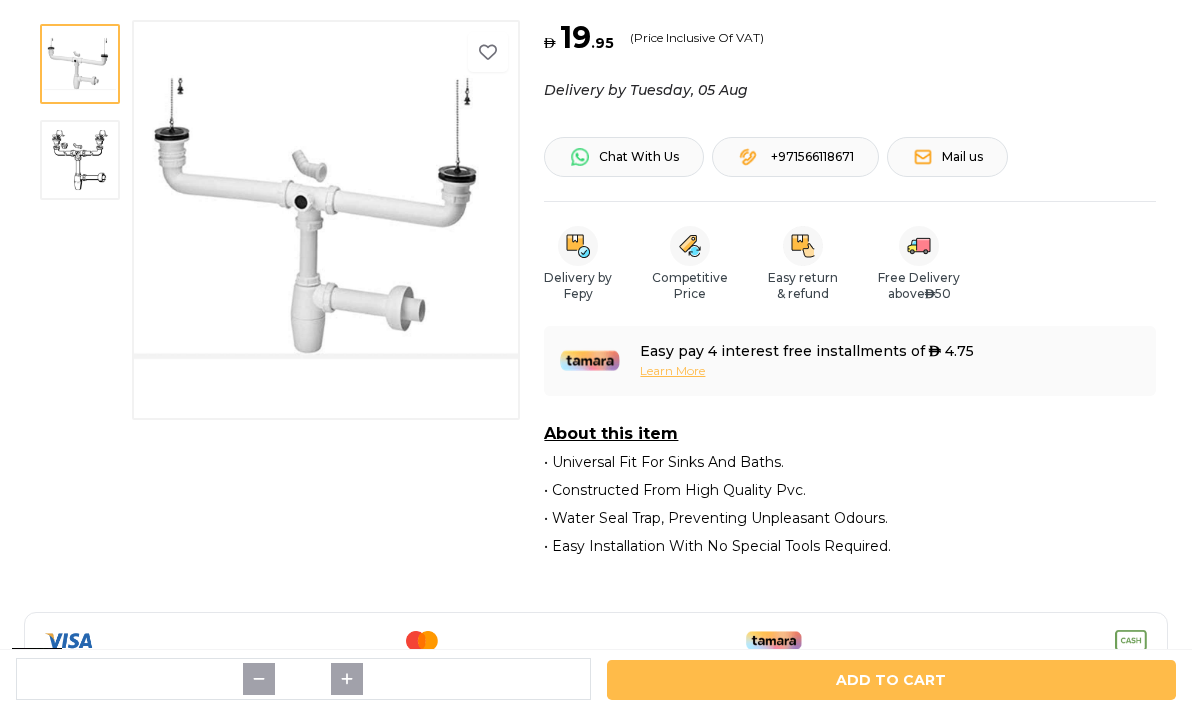 click at bounding box center [80, 160] 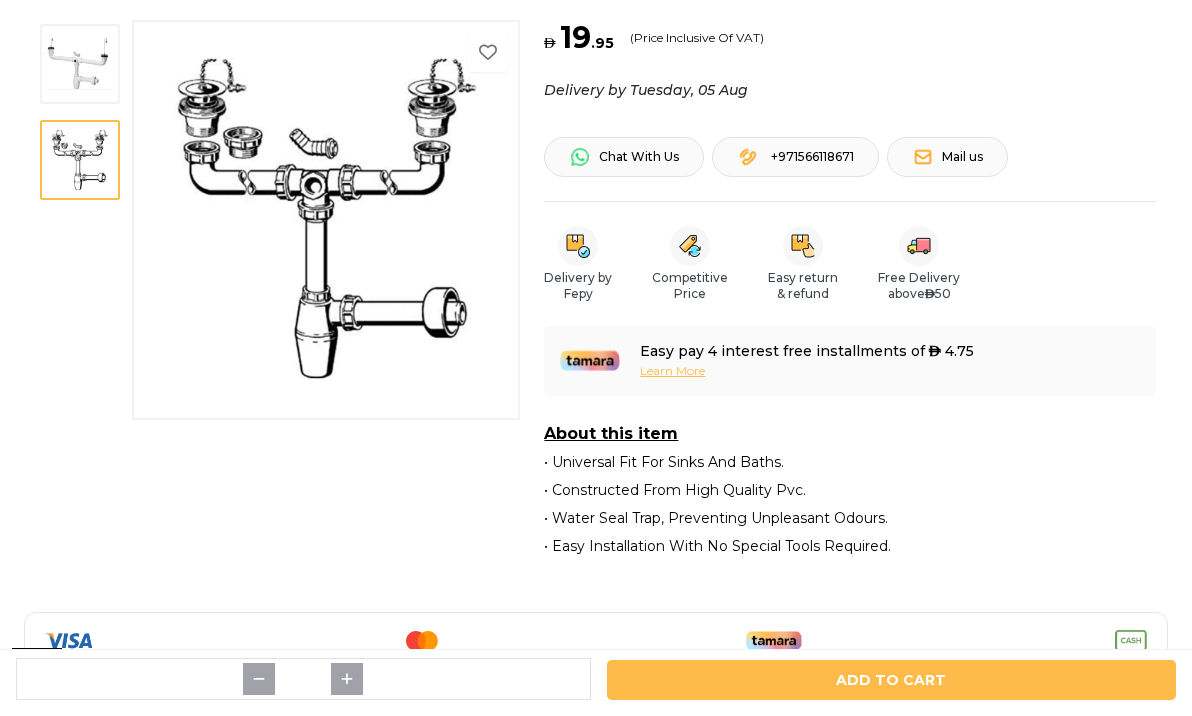 click at bounding box center (80, 64) 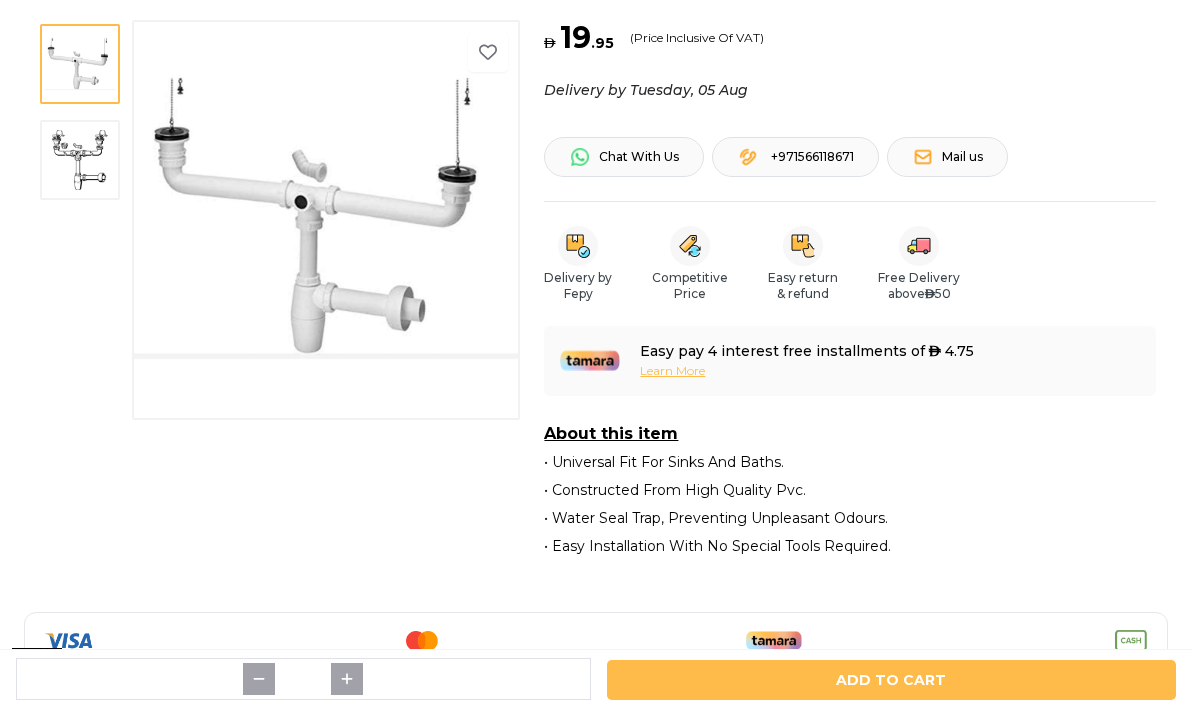 click at bounding box center (80, 160) 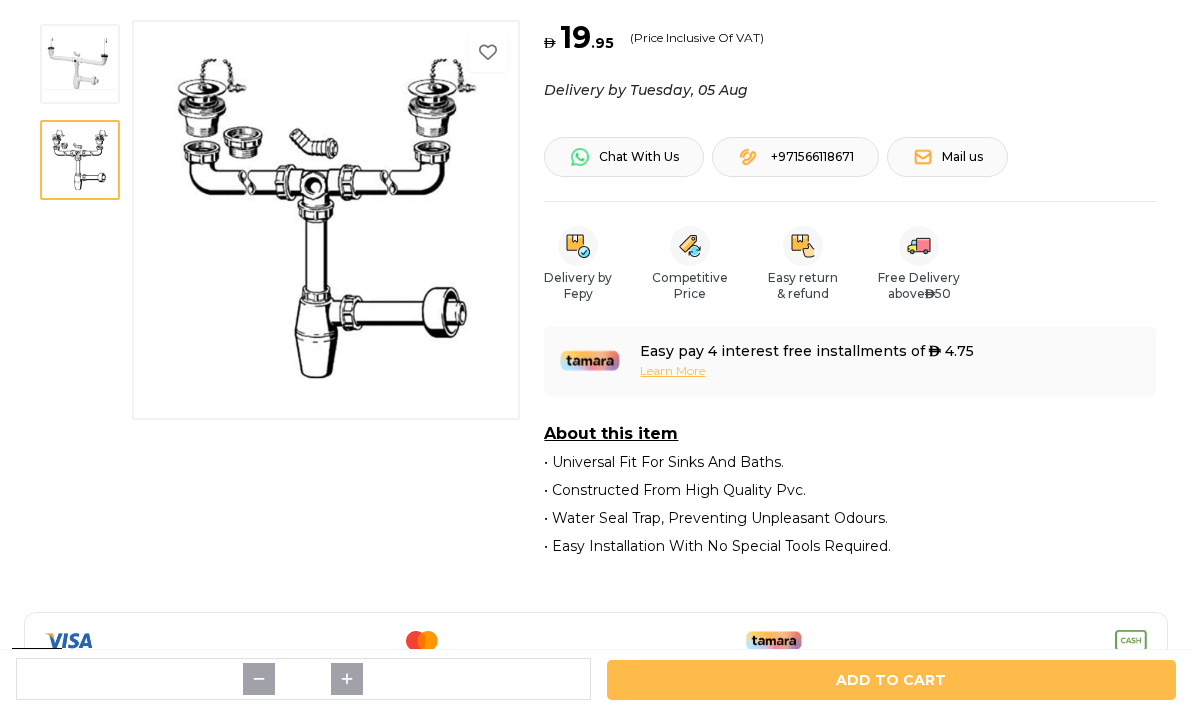 click at bounding box center [80, 64] 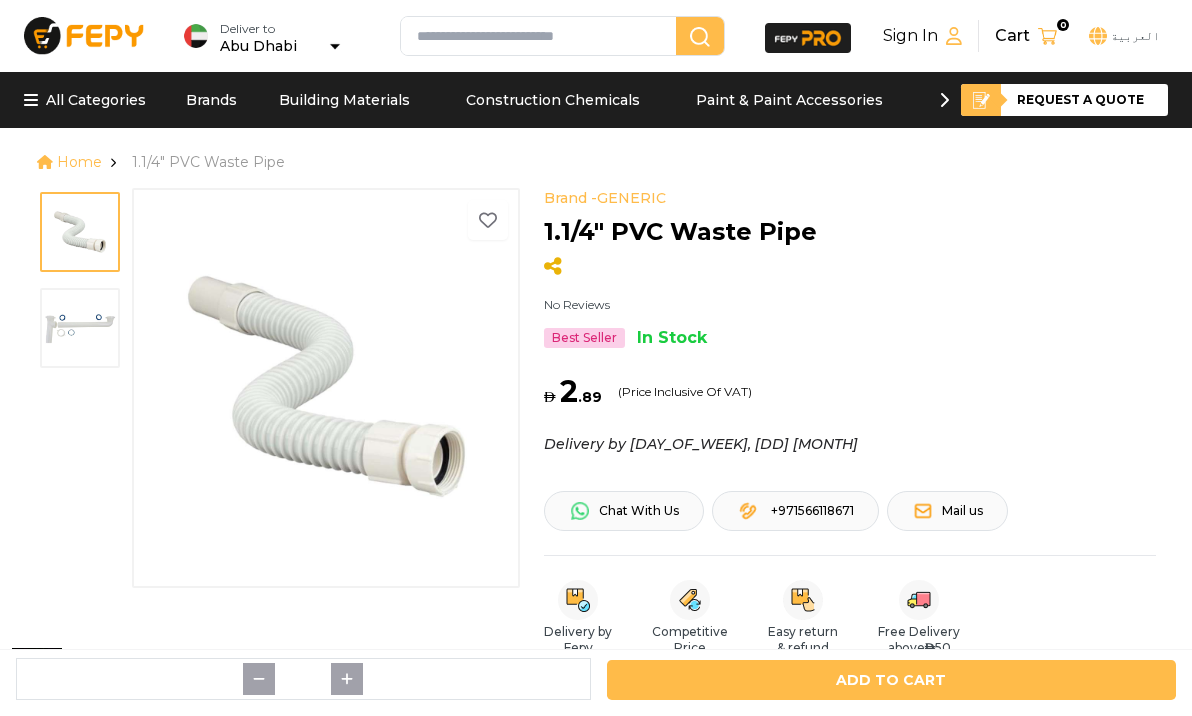 scroll, scrollTop: 0, scrollLeft: 0, axis: both 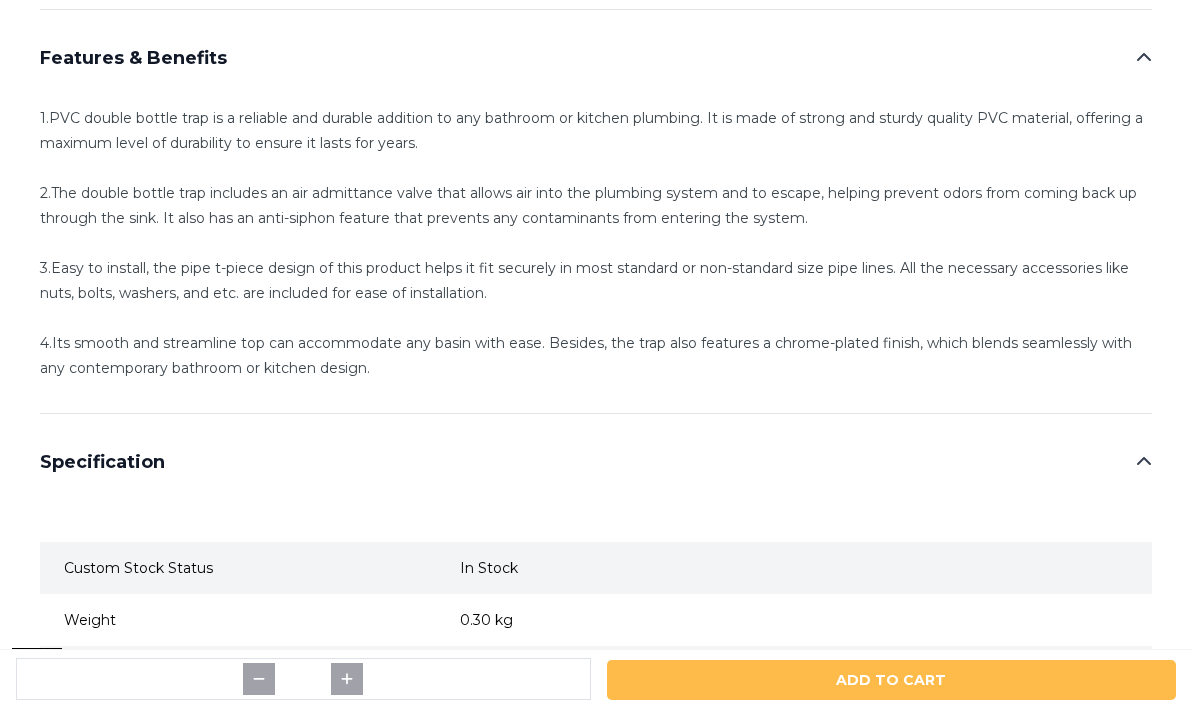 click on "Specification" at bounding box center [102, 462] 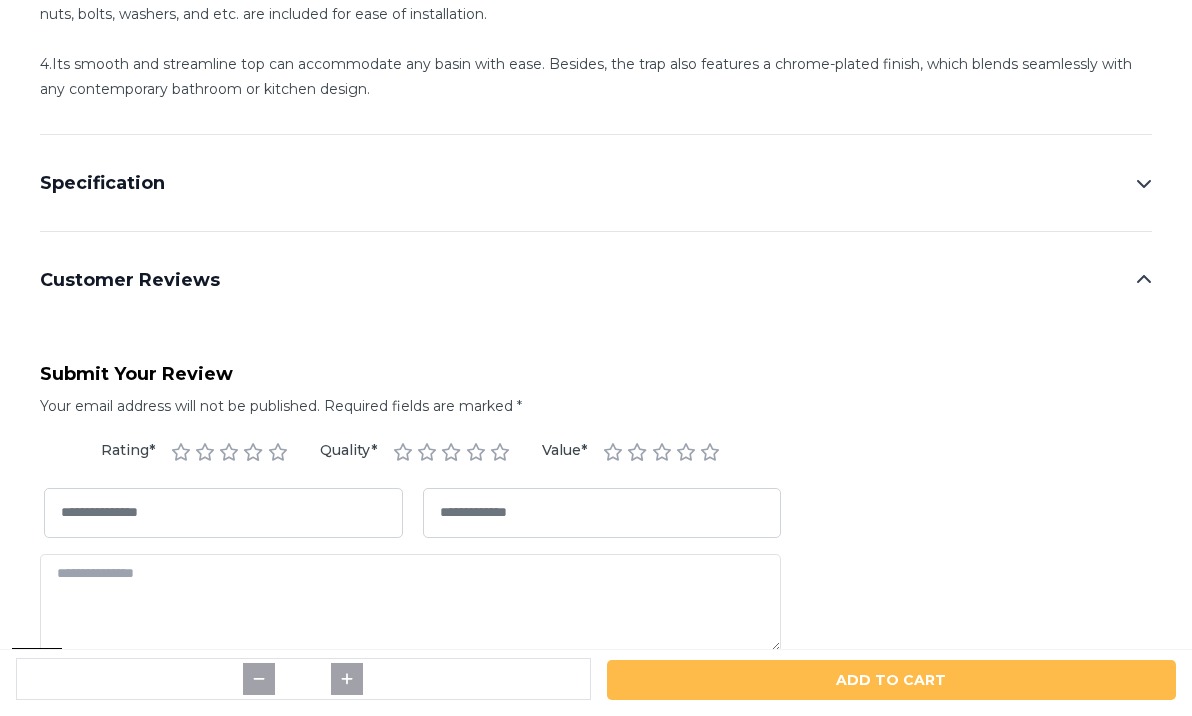 scroll, scrollTop: 1403, scrollLeft: 0, axis: vertical 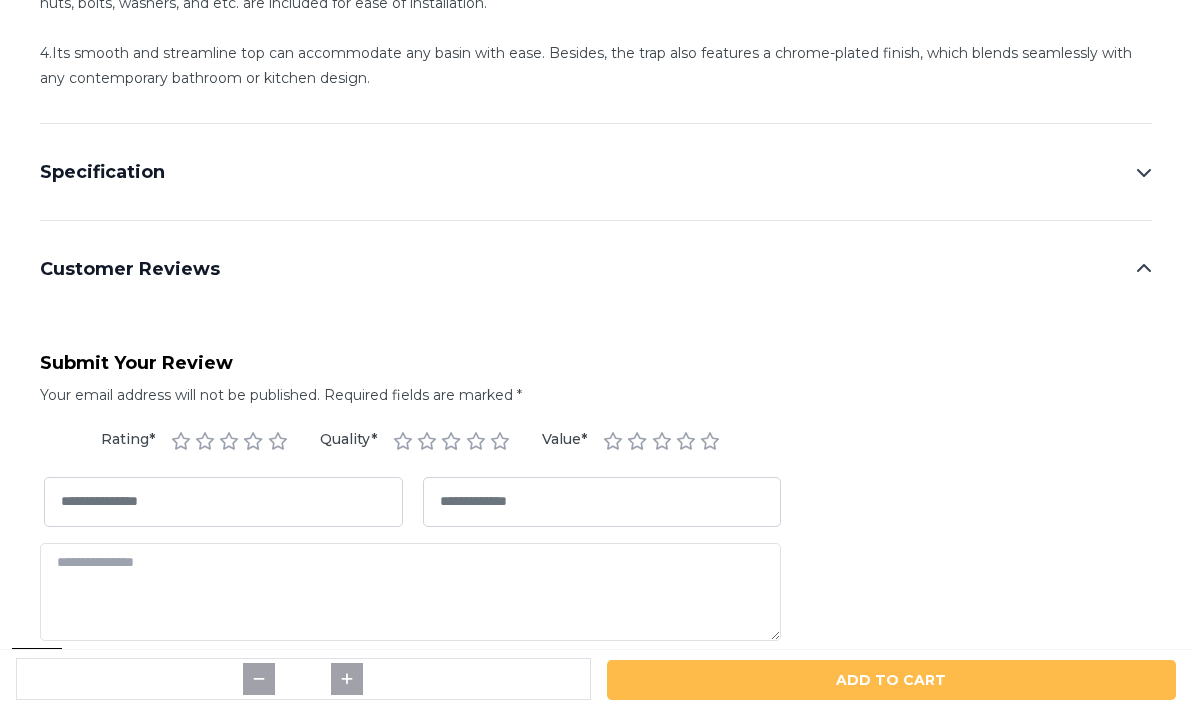 click on "Specification" at bounding box center (102, 172) 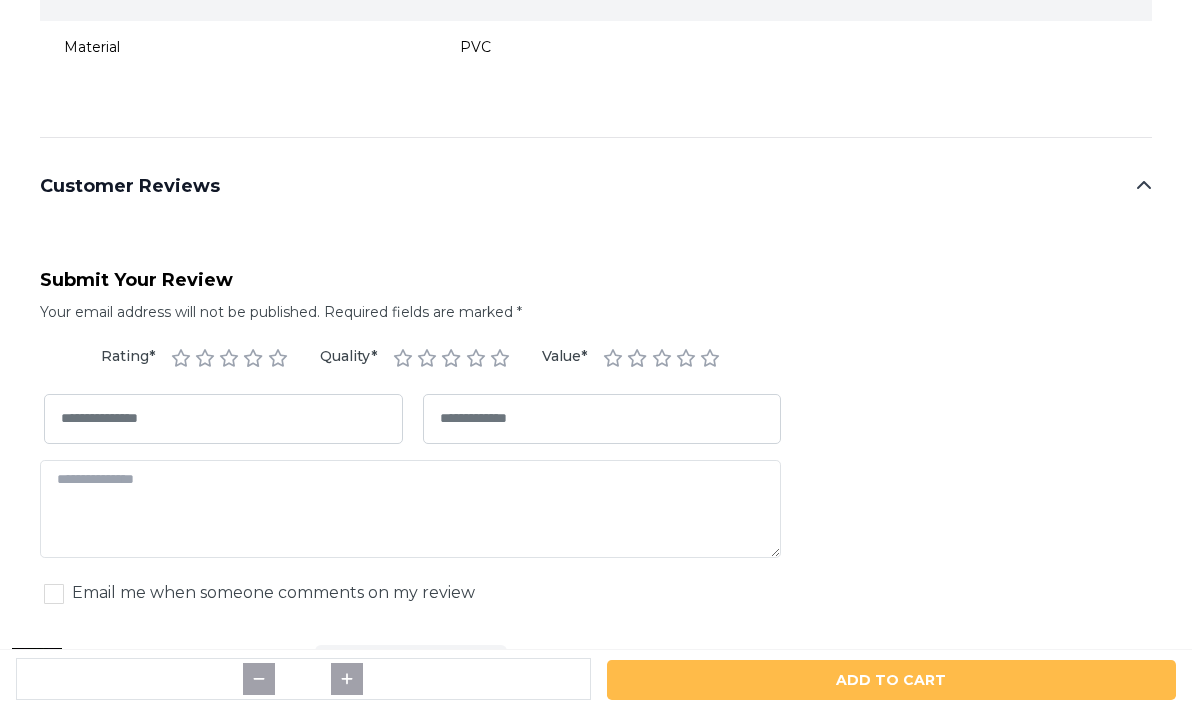 scroll, scrollTop: 2020, scrollLeft: 0, axis: vertical 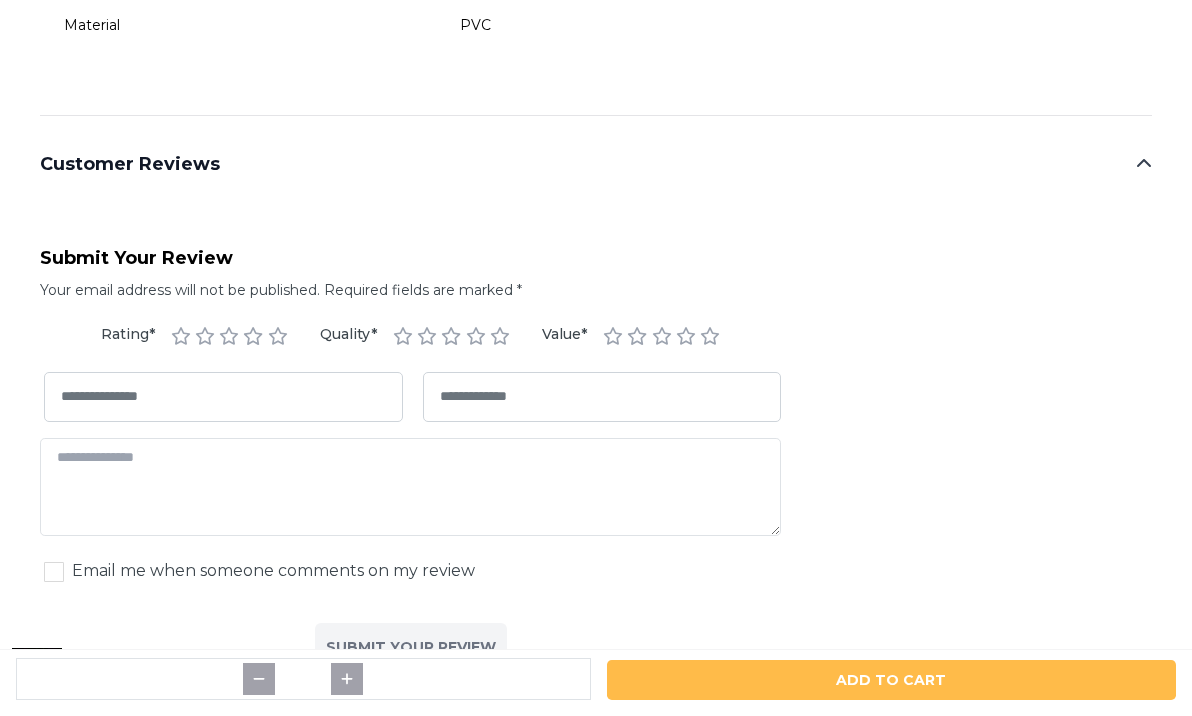 click on "Customer Reviews" at bounding box center (130, 164) 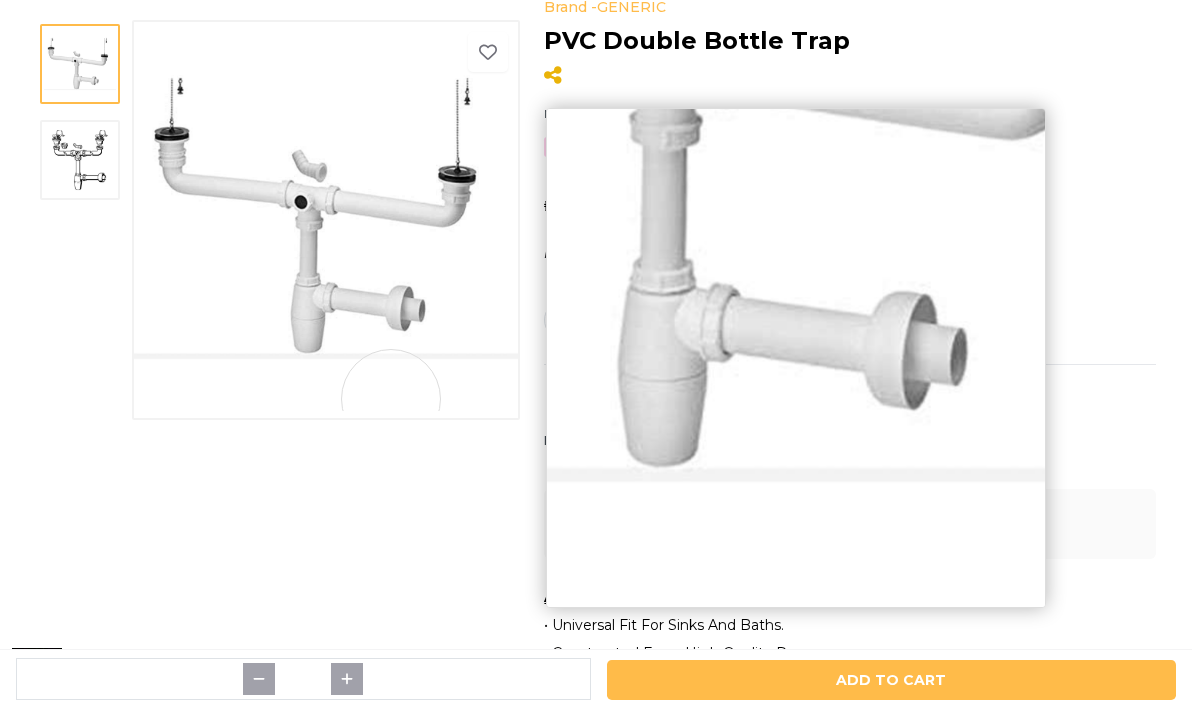 scroll, scrollTop: 187, scrollLeft: 0, axis: vertical 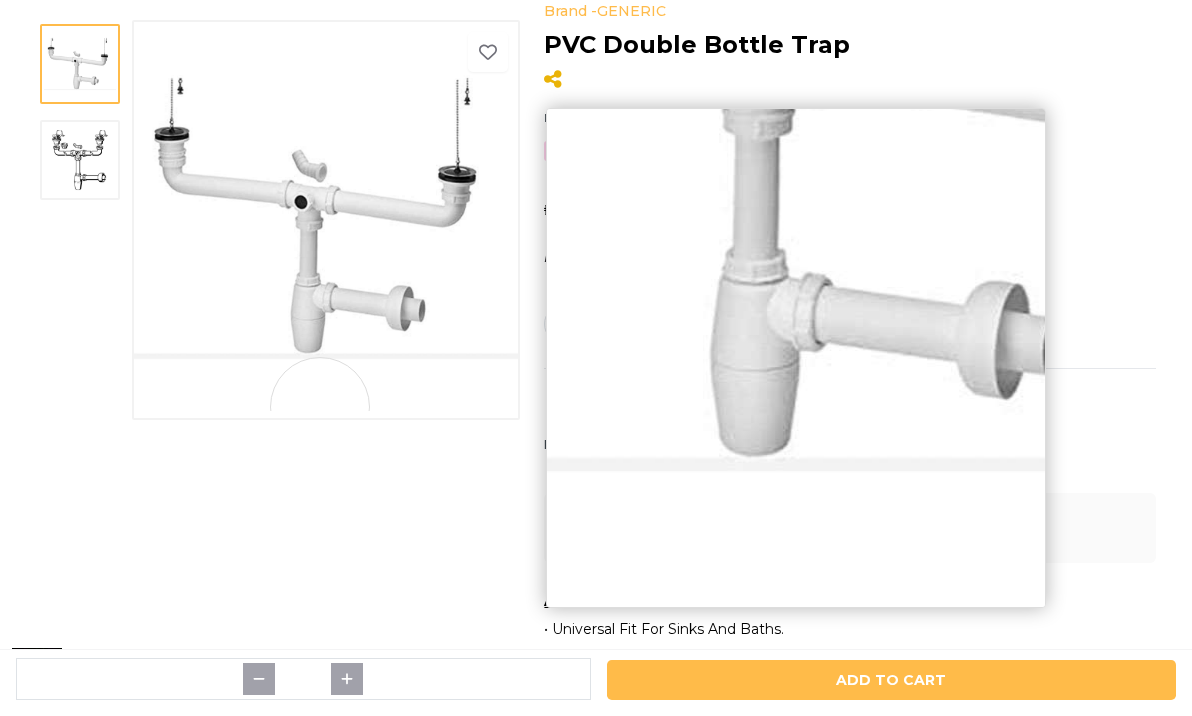 click at bounding box center [326, 218] 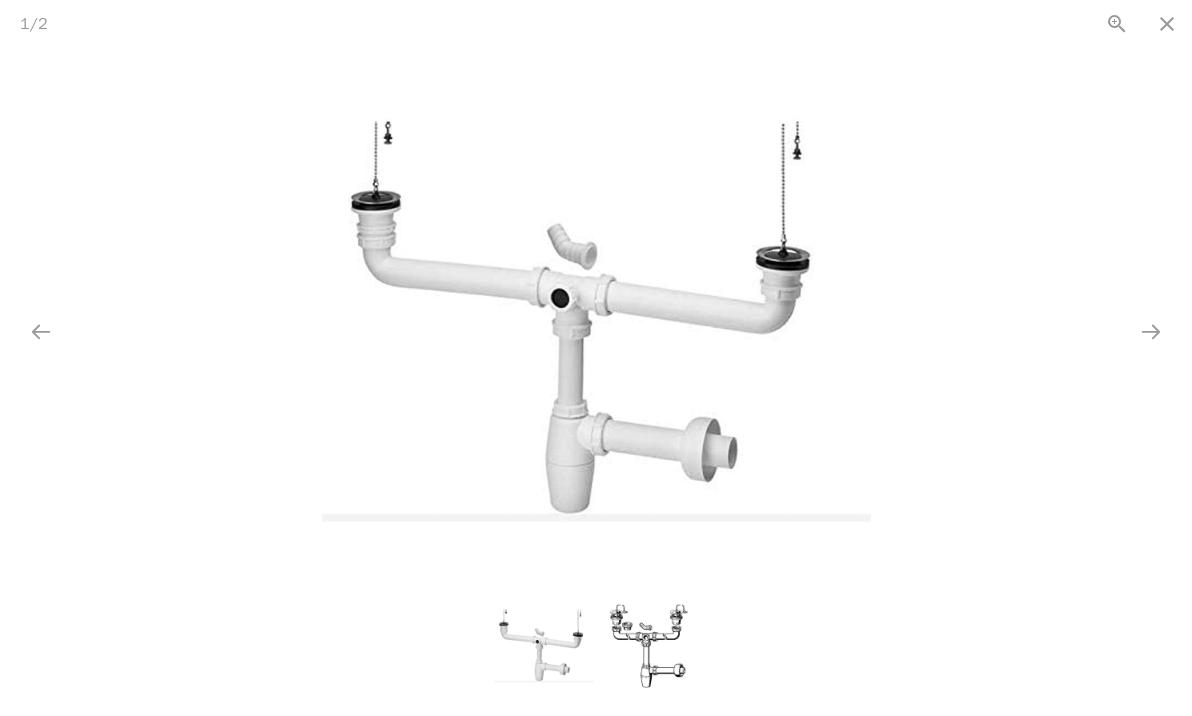 scroll, scrollTop: 0, scrollLeft: 0, axis: both 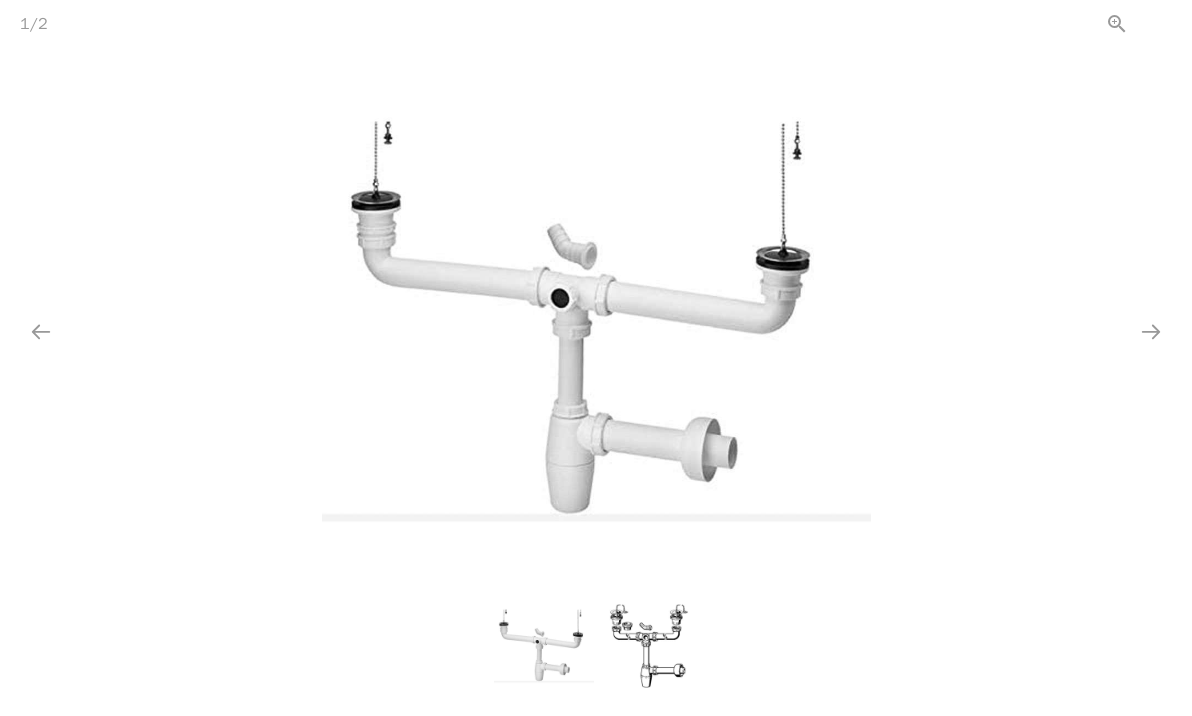 click at bounding box center (1167, 23) 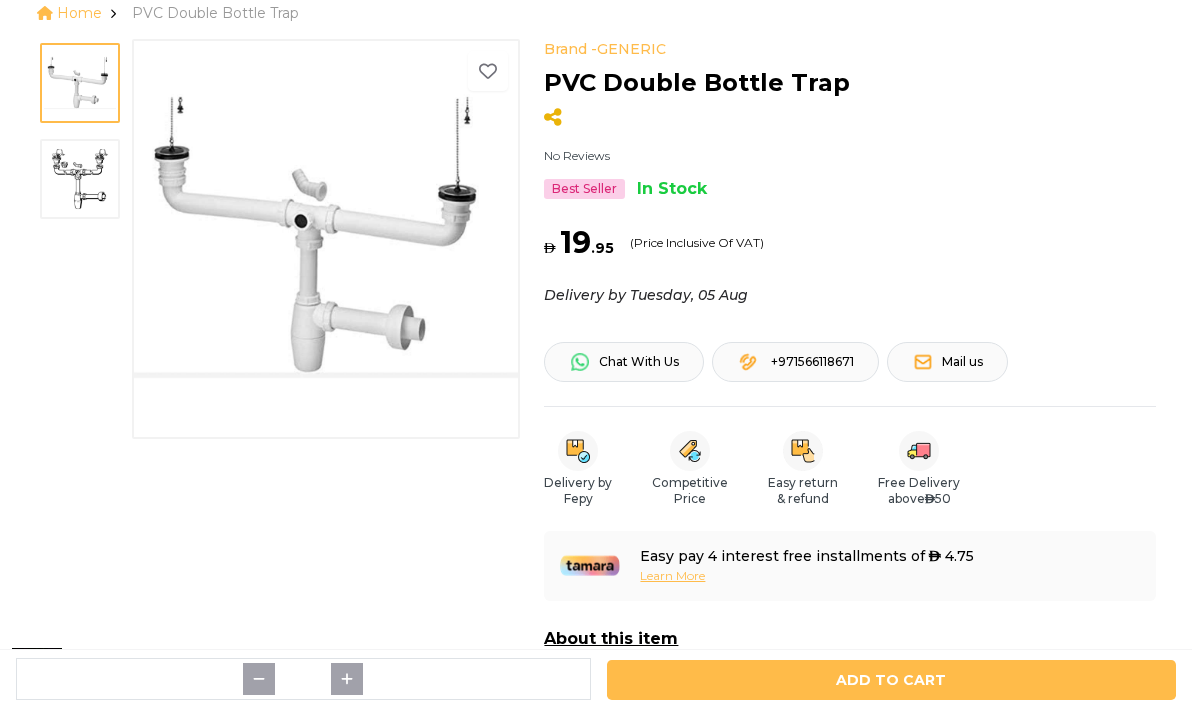 scroll, scrollTop: 147, scrollLeft: 0, axis: vertical 